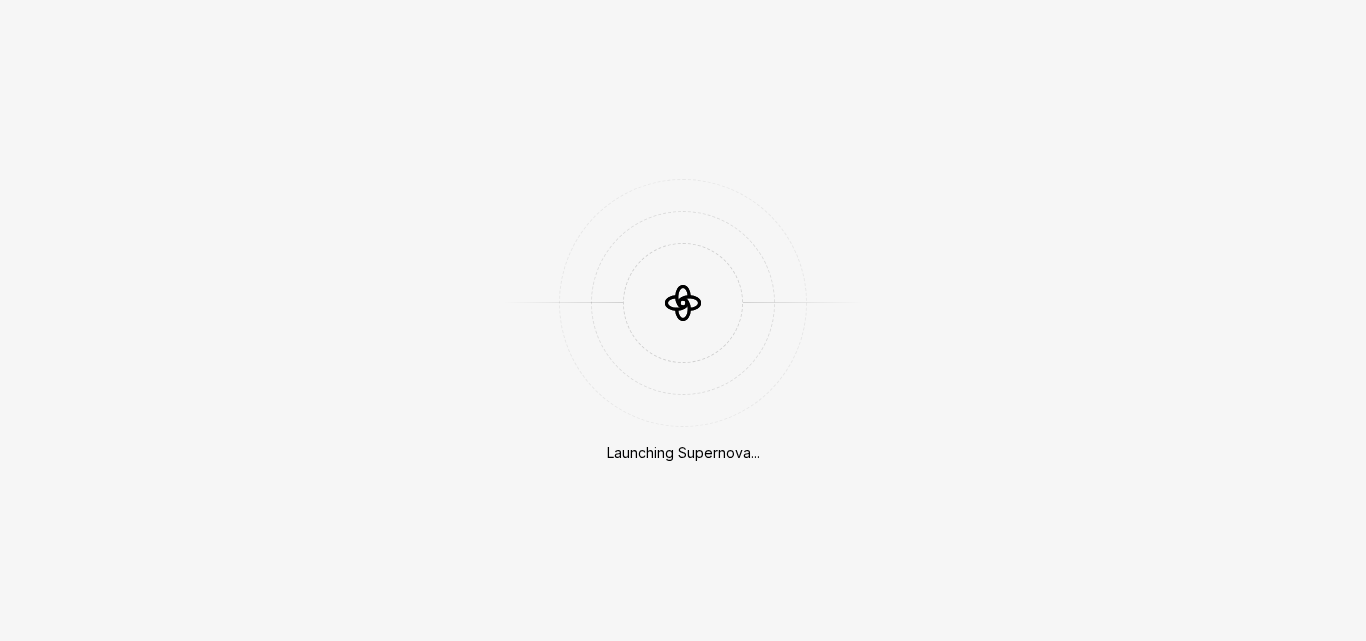 scroll, scrollTop: 0, scrollLeft: 0, axis: both 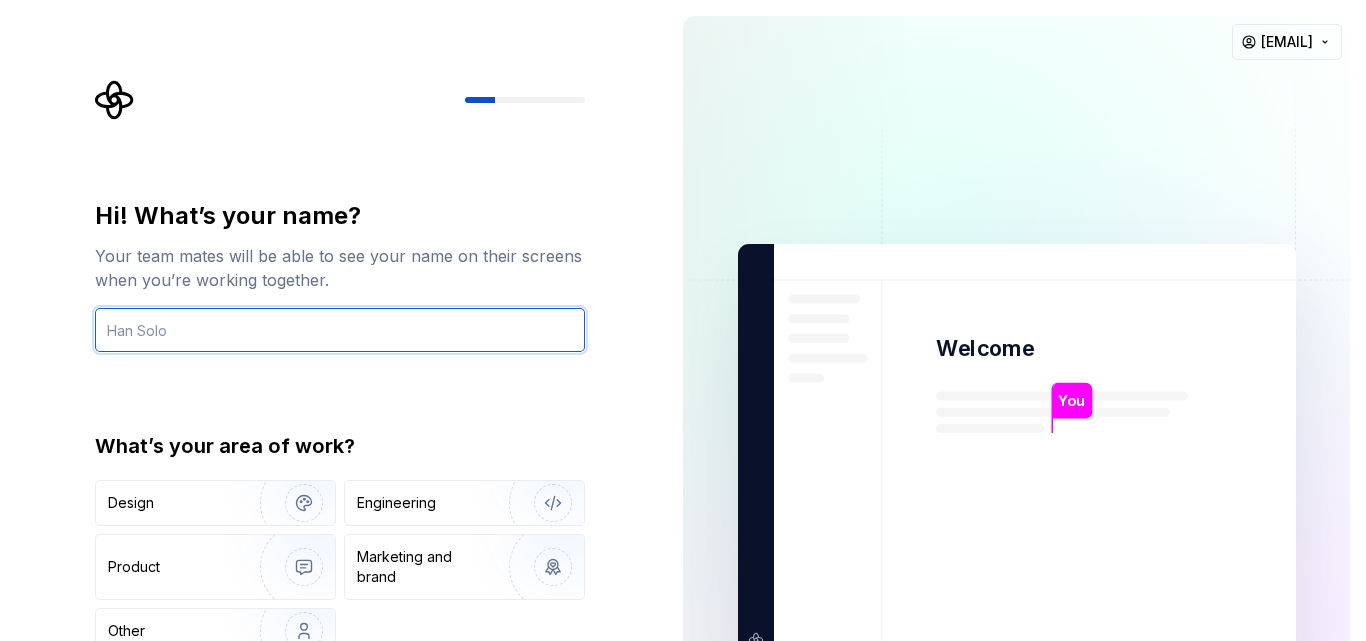 click at bounding box center (340, 330) 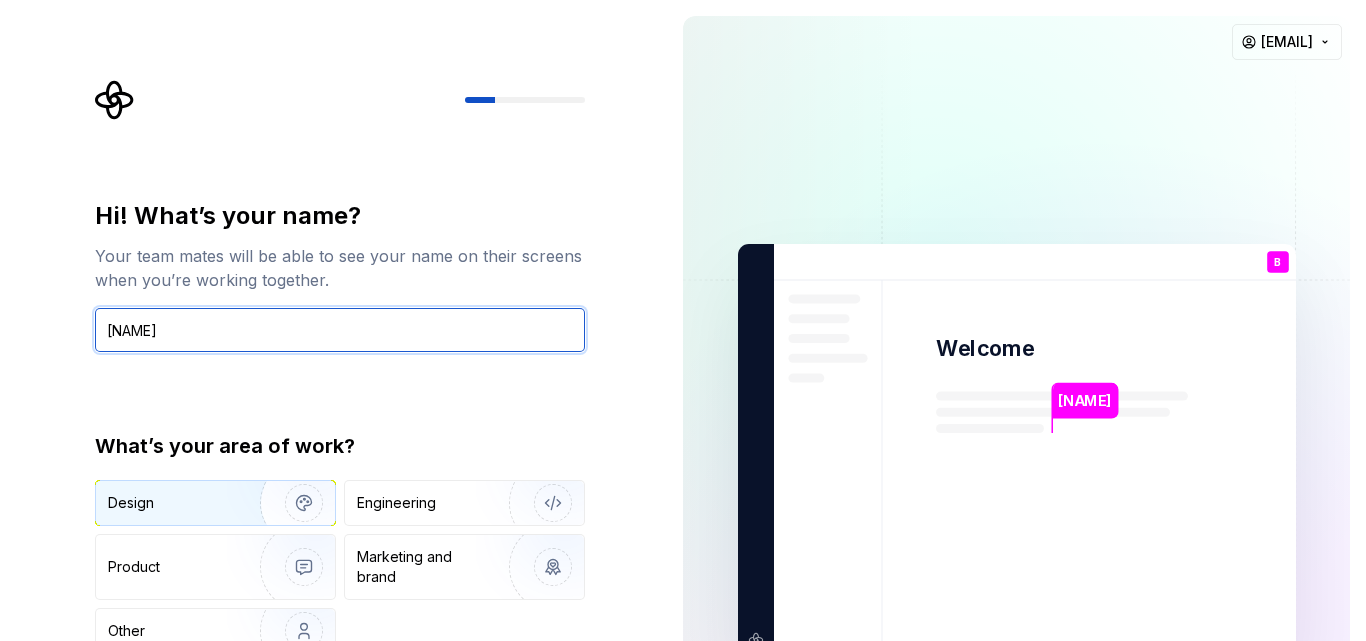 type on "[NAME]" 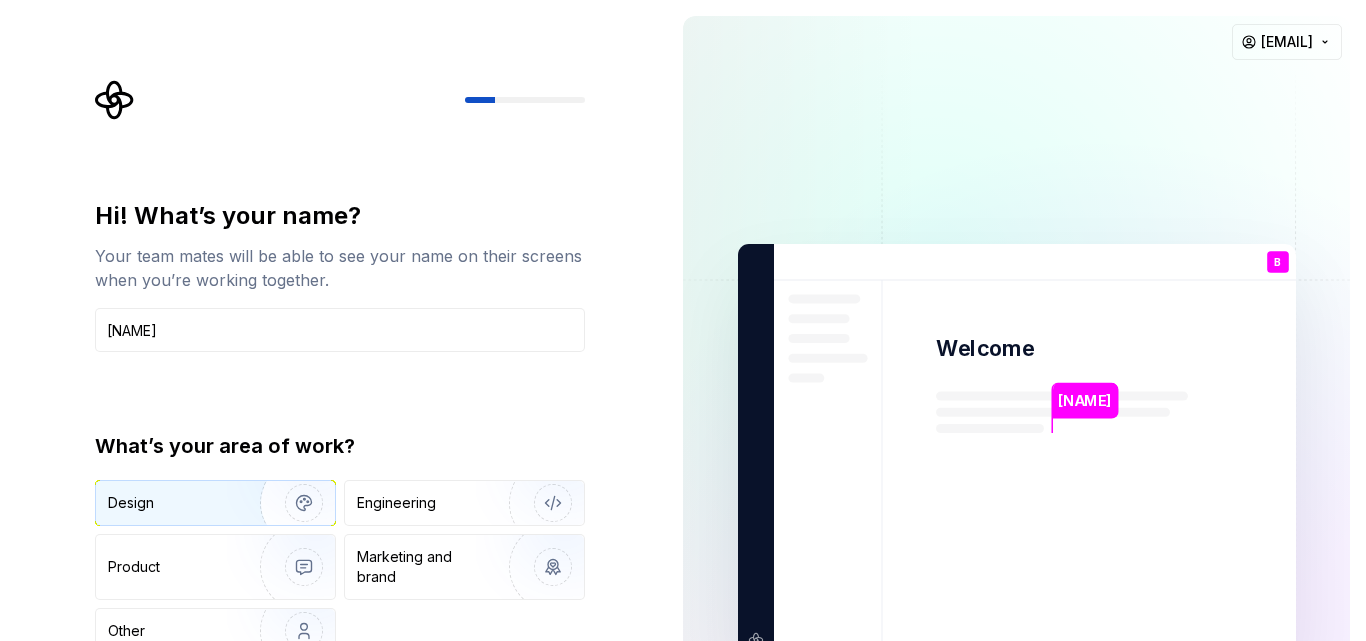 click on "Design" at bounding box center [171, 503] 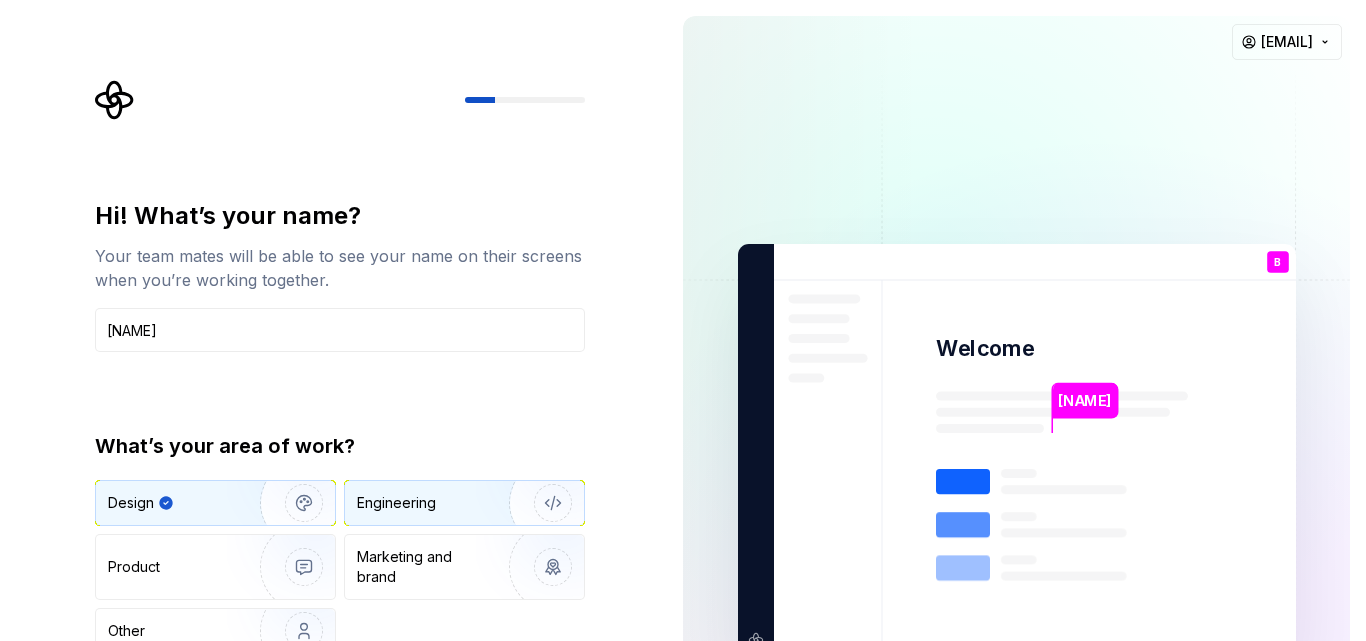 click on "Engineering" at bounding box center [464, 503] 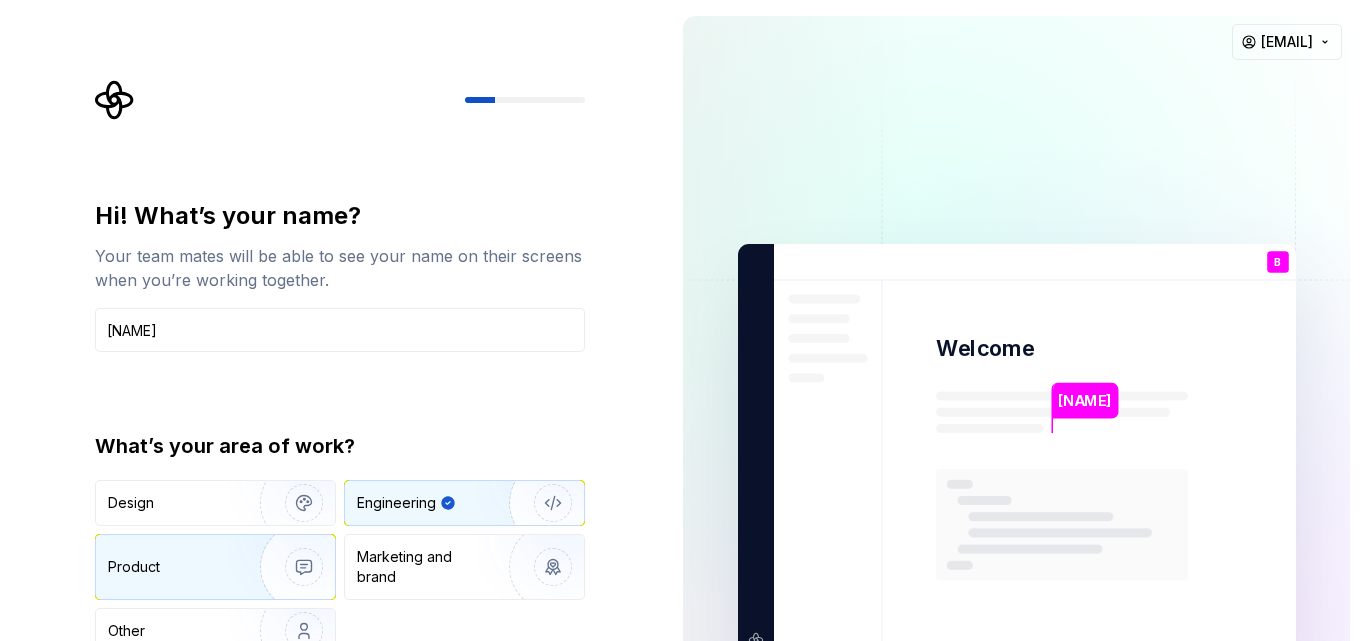 click at bounding box center (291, 567) 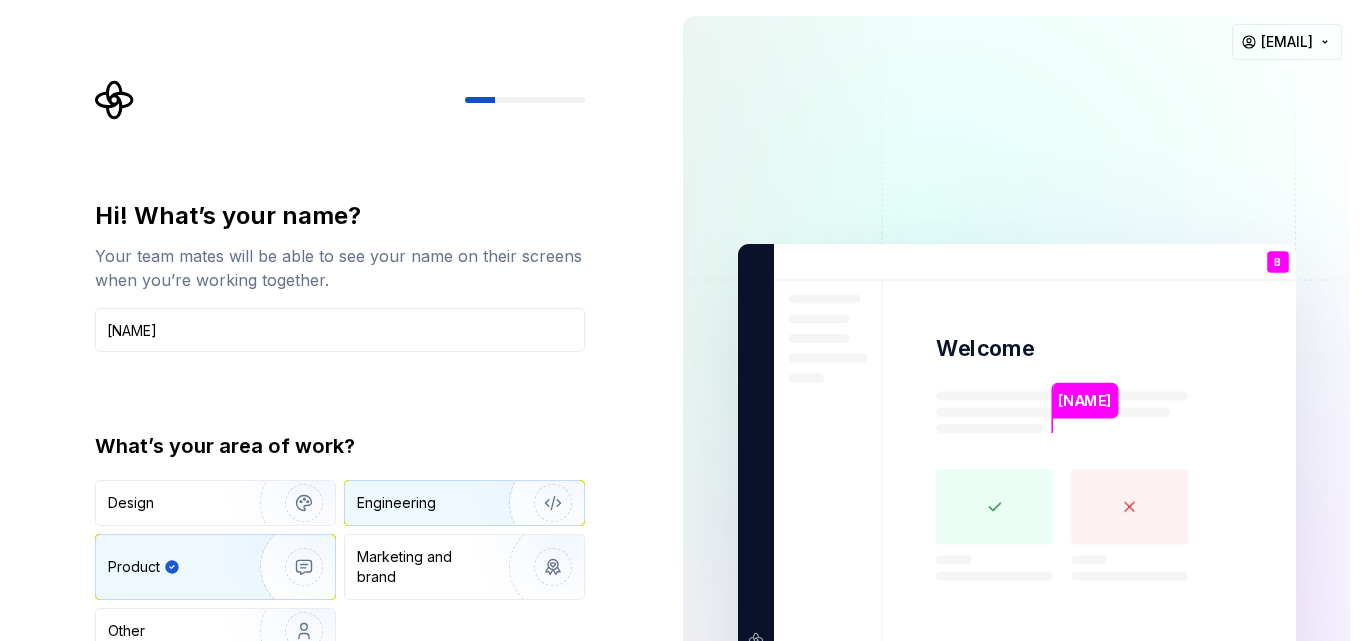 click on "Engineering" at bounding box center (396, 503) 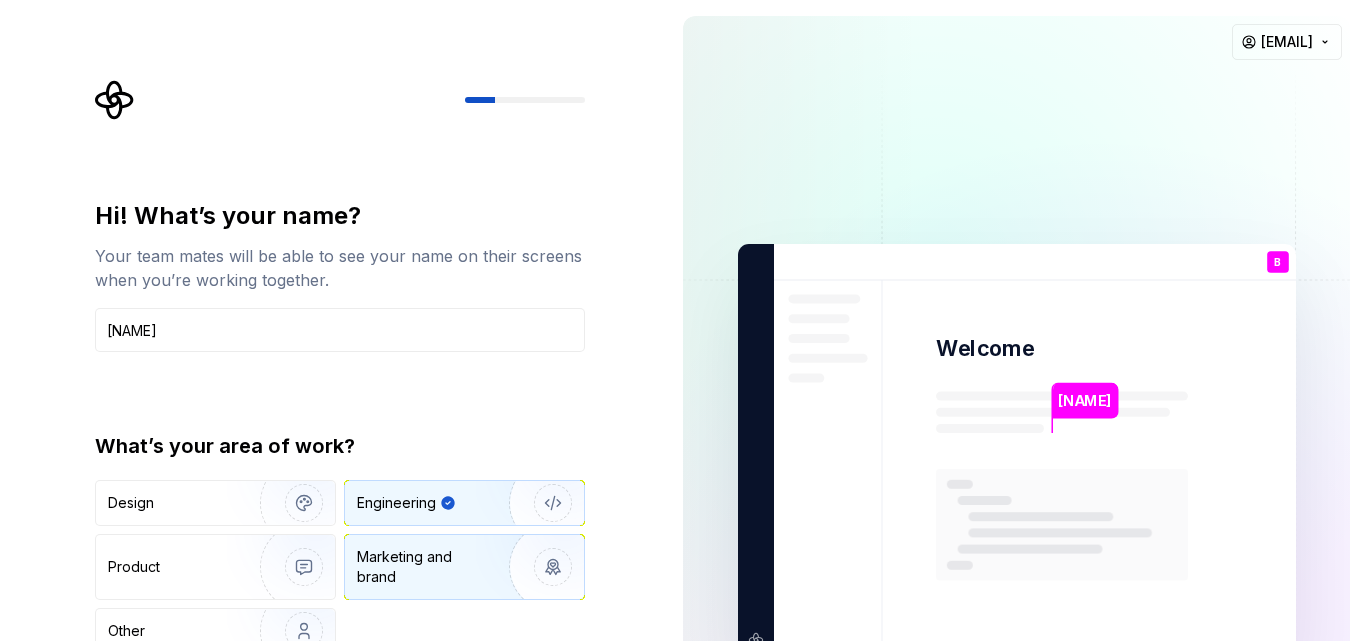 click on "Marketing and brand" at bounding box center (424, 567) 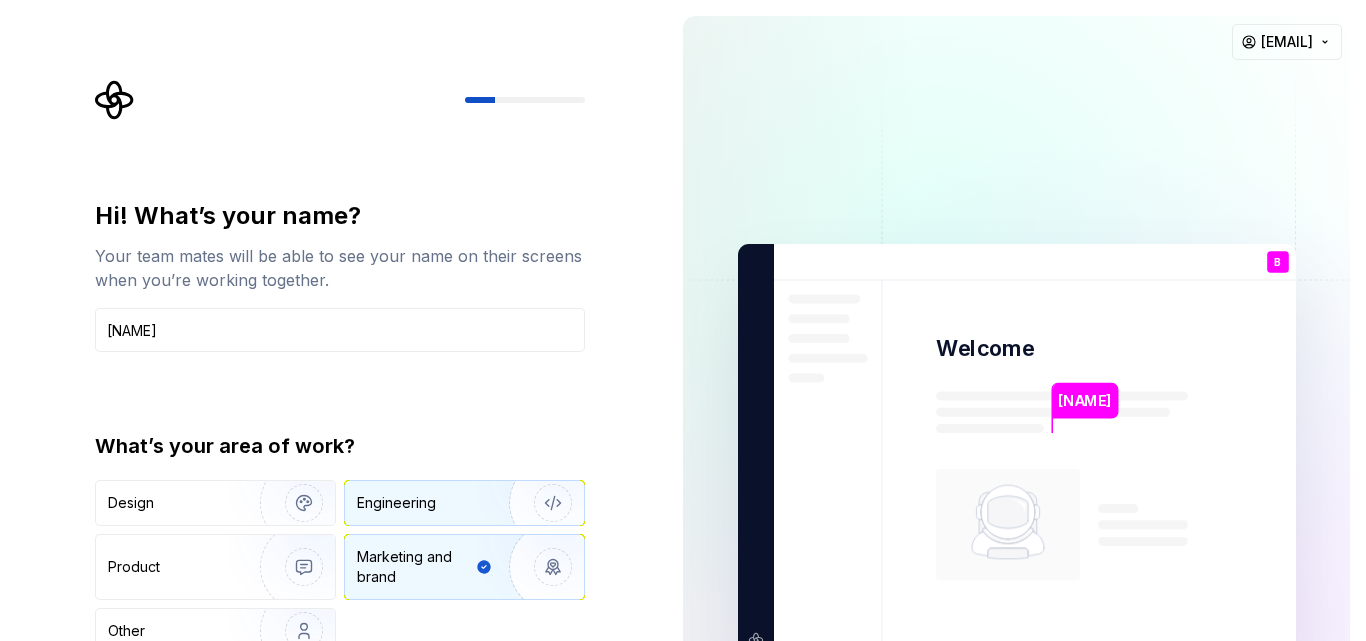 click on "Engineering" at bounding box center [396, 503] 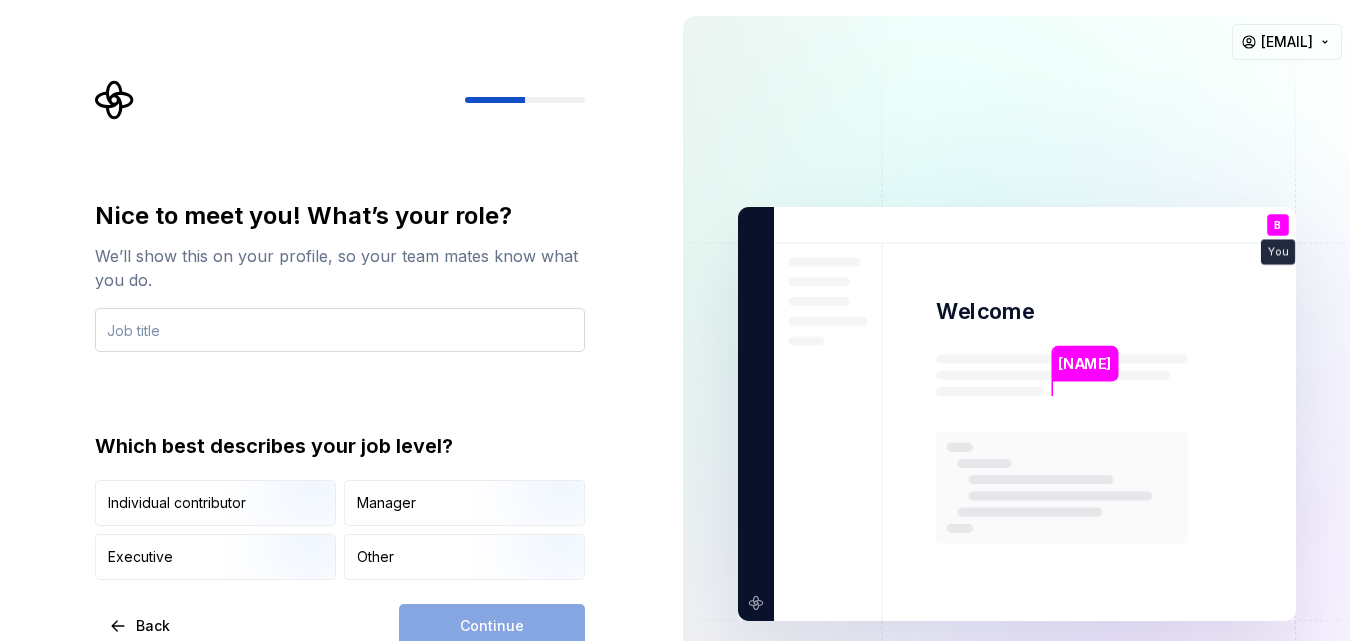 click at bounding box center [340, 330] 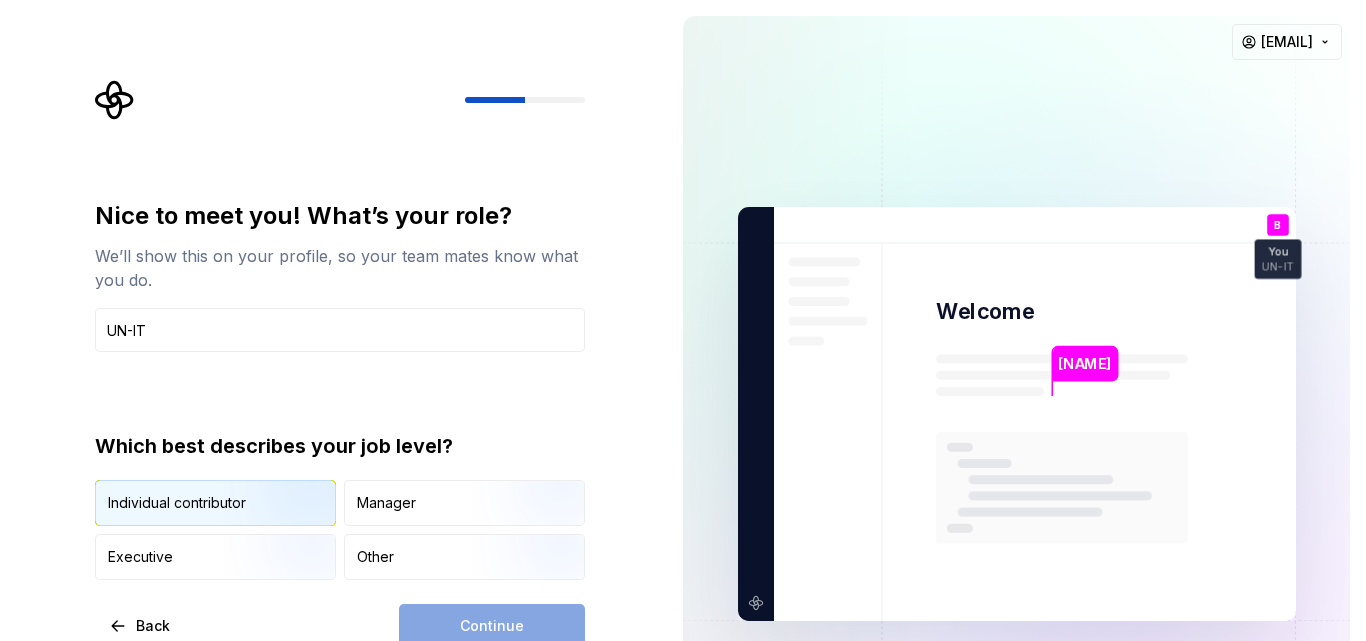 type on "UN-IT" 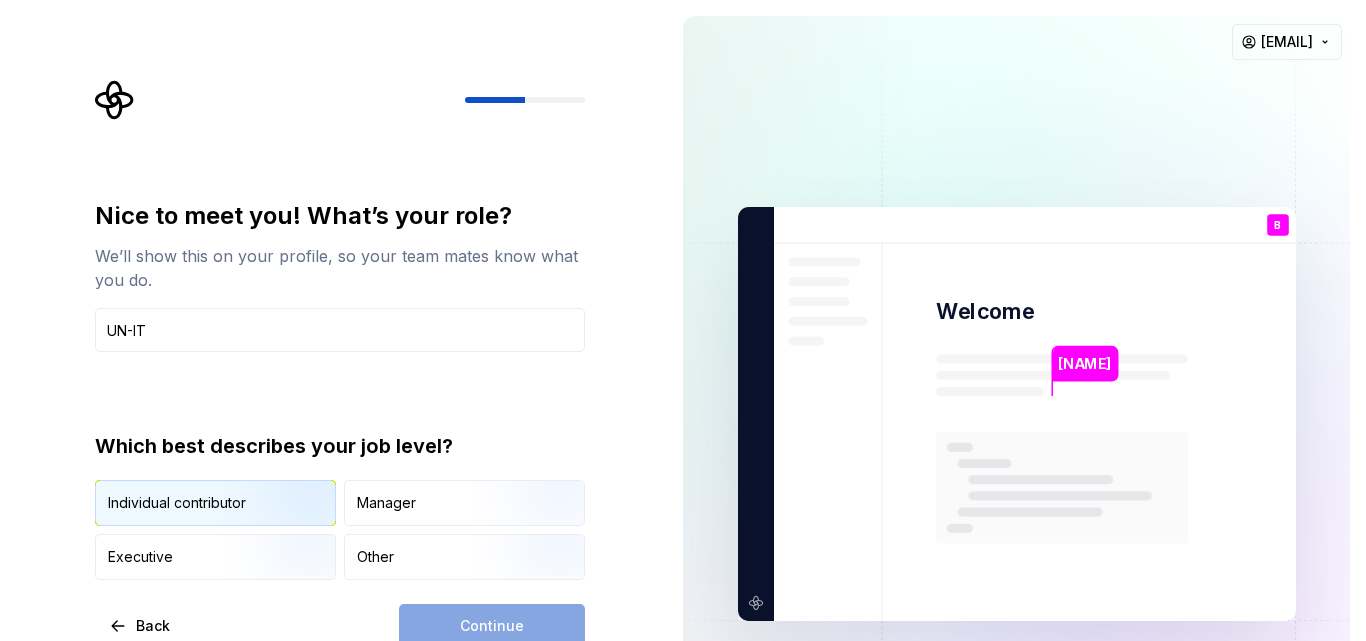 click at bounding box center [287, 528] 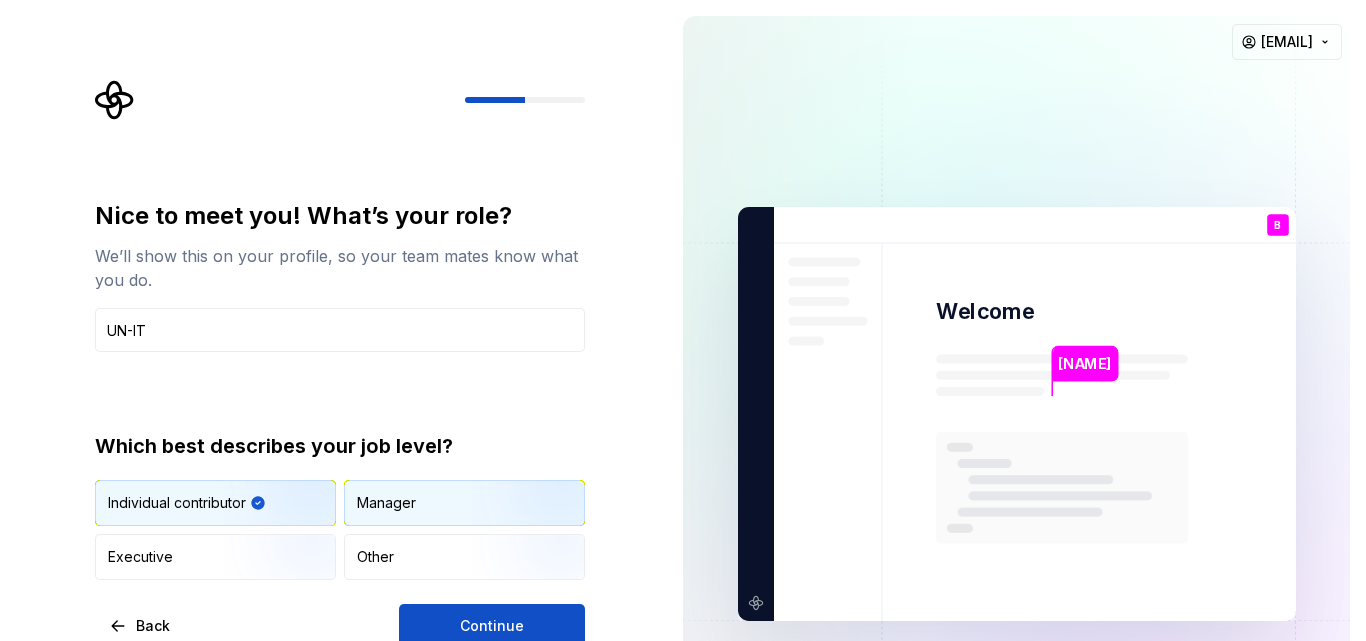 click on "Manager" at bounding box center [464, 503] 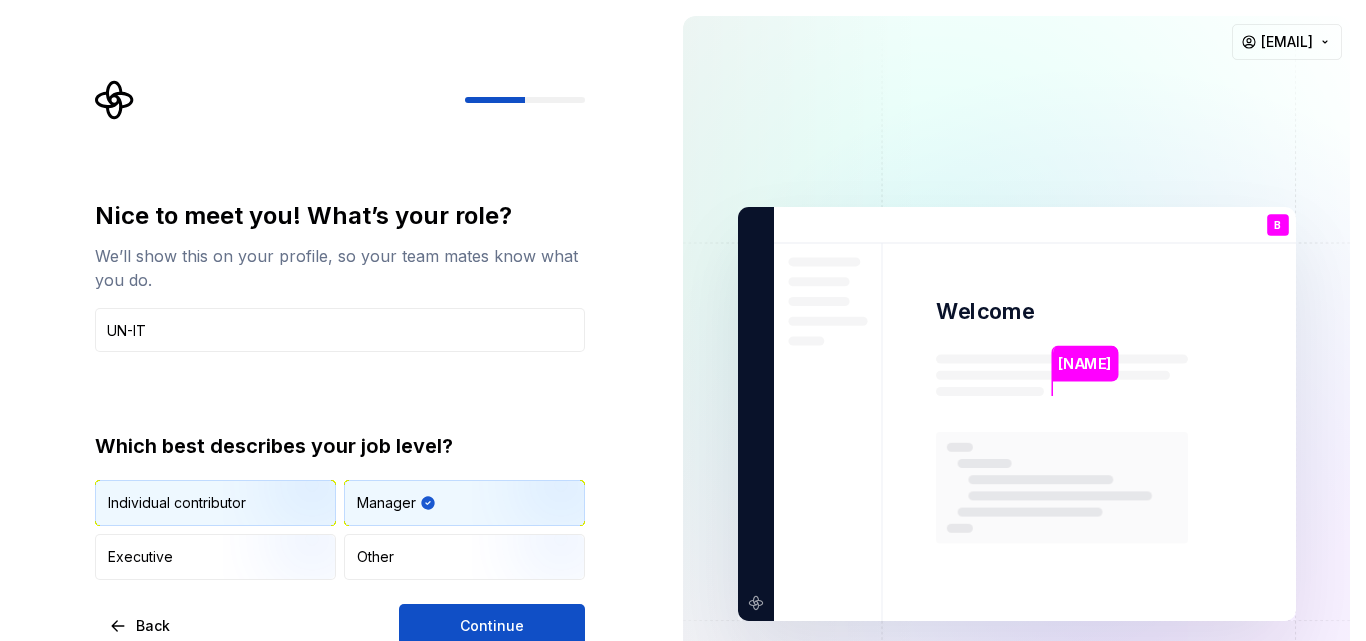 click at bounding box center (287, 528) 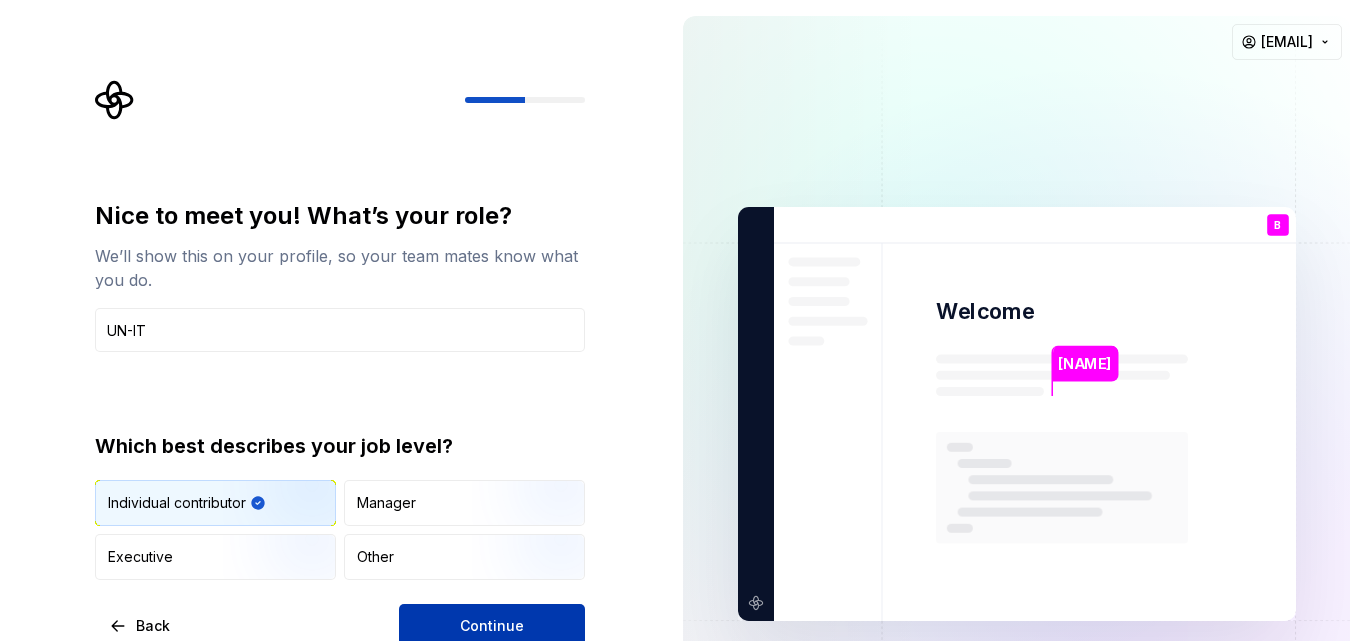 click on "Continue" at bounding box center (492, 626) 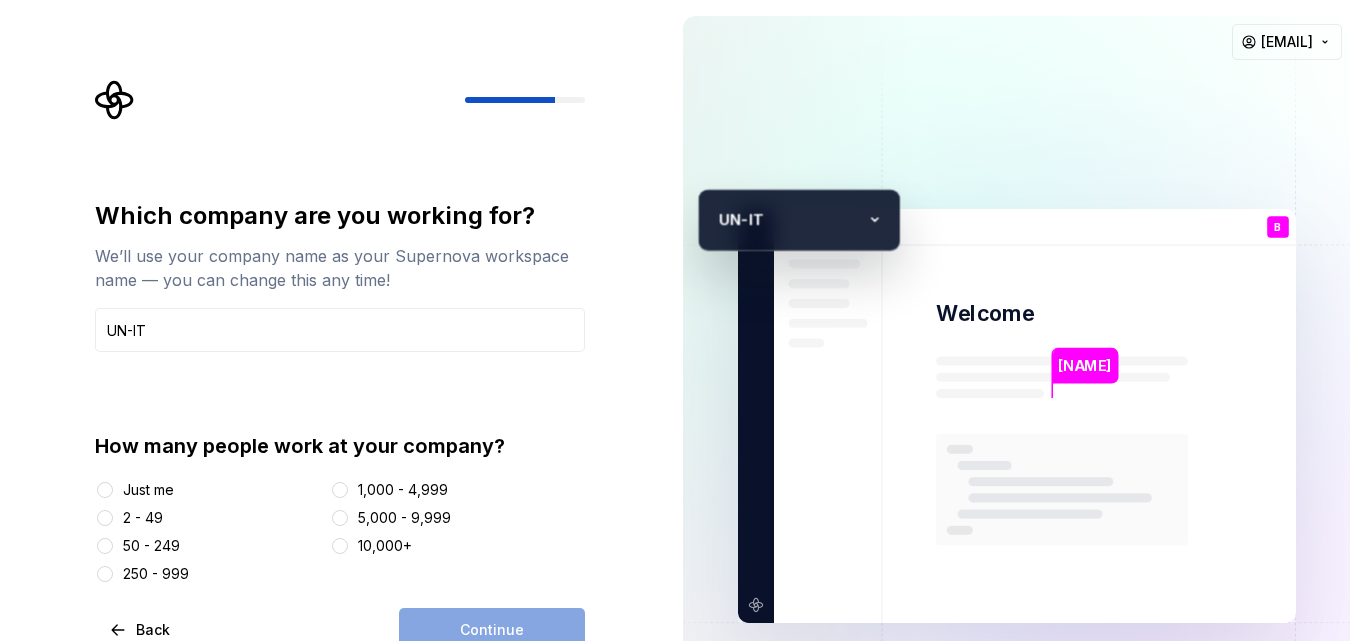 type on "UN-IT" 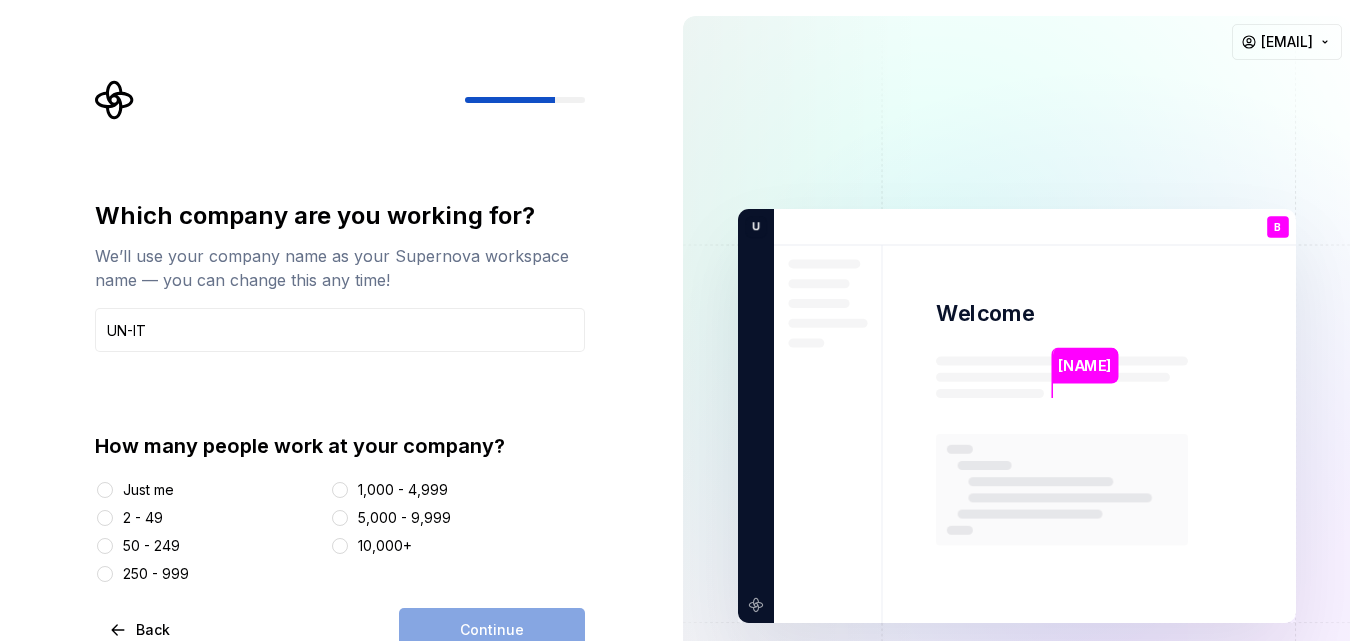 click on "2 - 49" at bounding box center [143, 518] 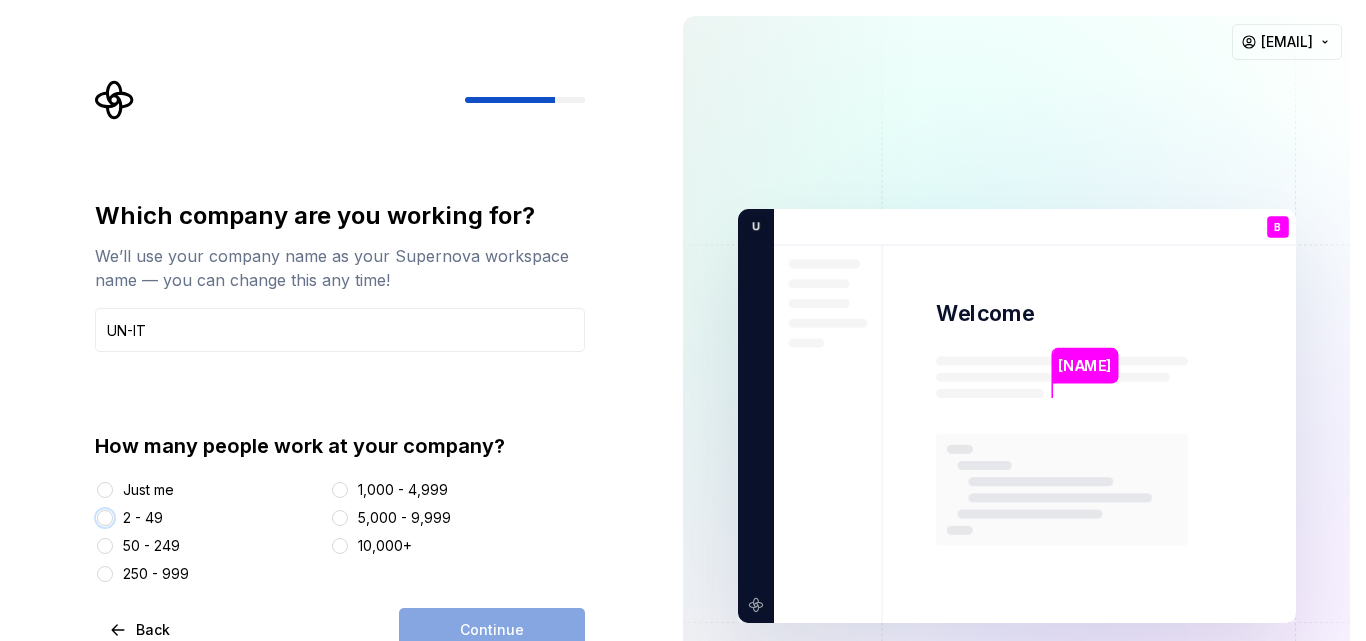 click on "2 - 49" at bounding box center (105, 518) 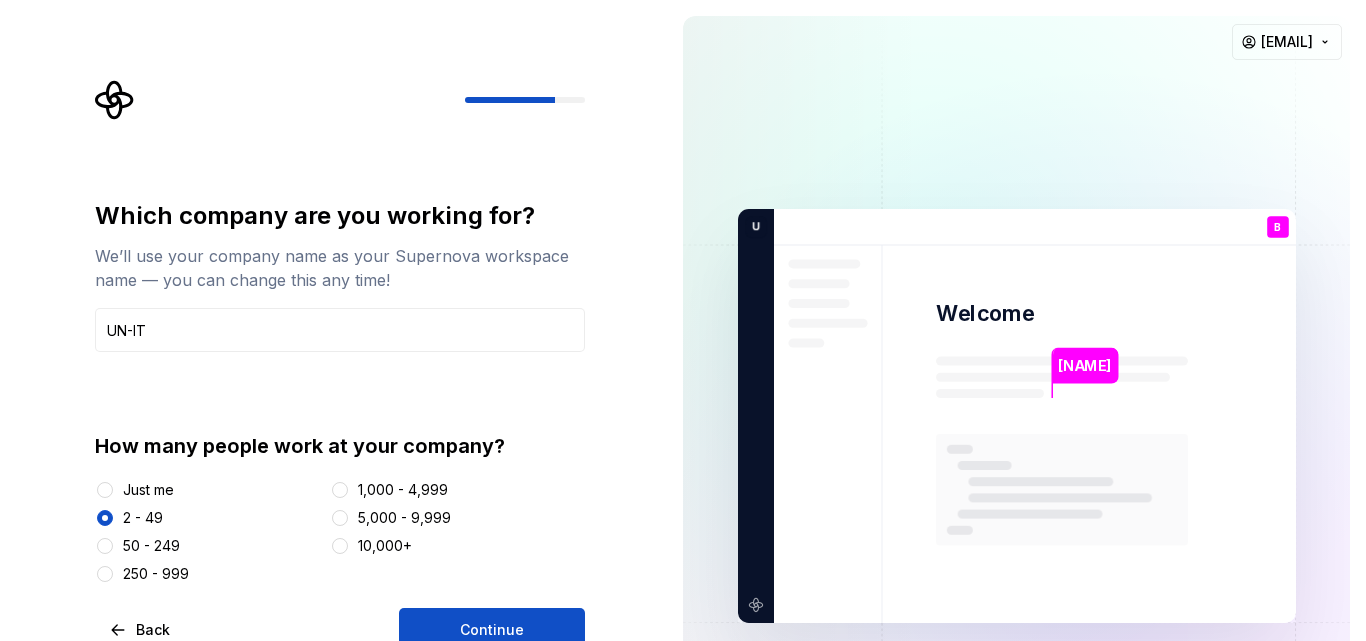 click on "Just me" at bounding box center [148, 490] 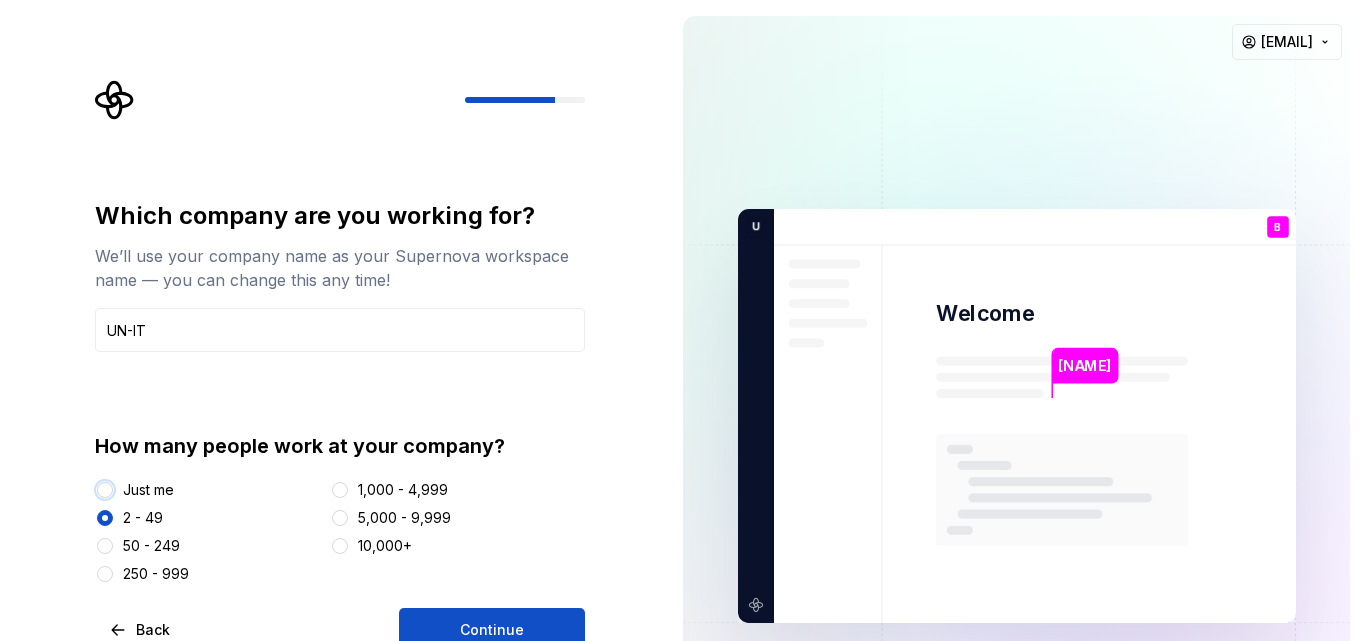 click on "Just me" at bounding box center [105, 490] 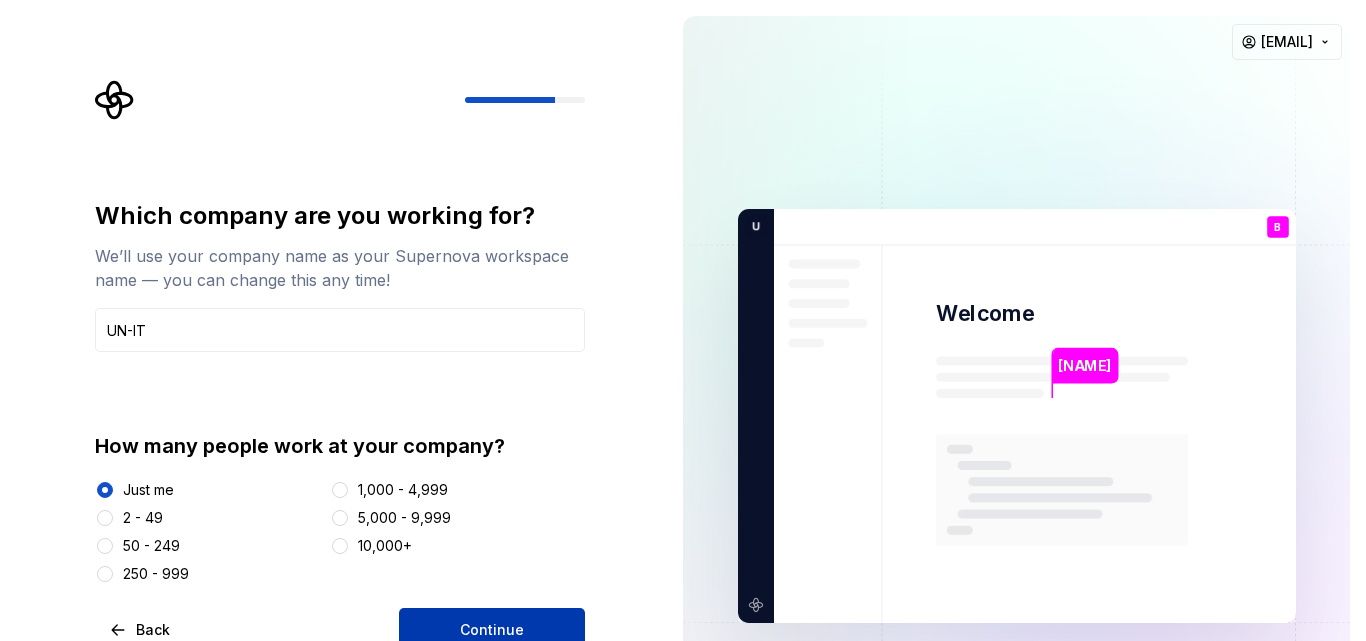 click on "Continue" at bounding box center (492, 630) 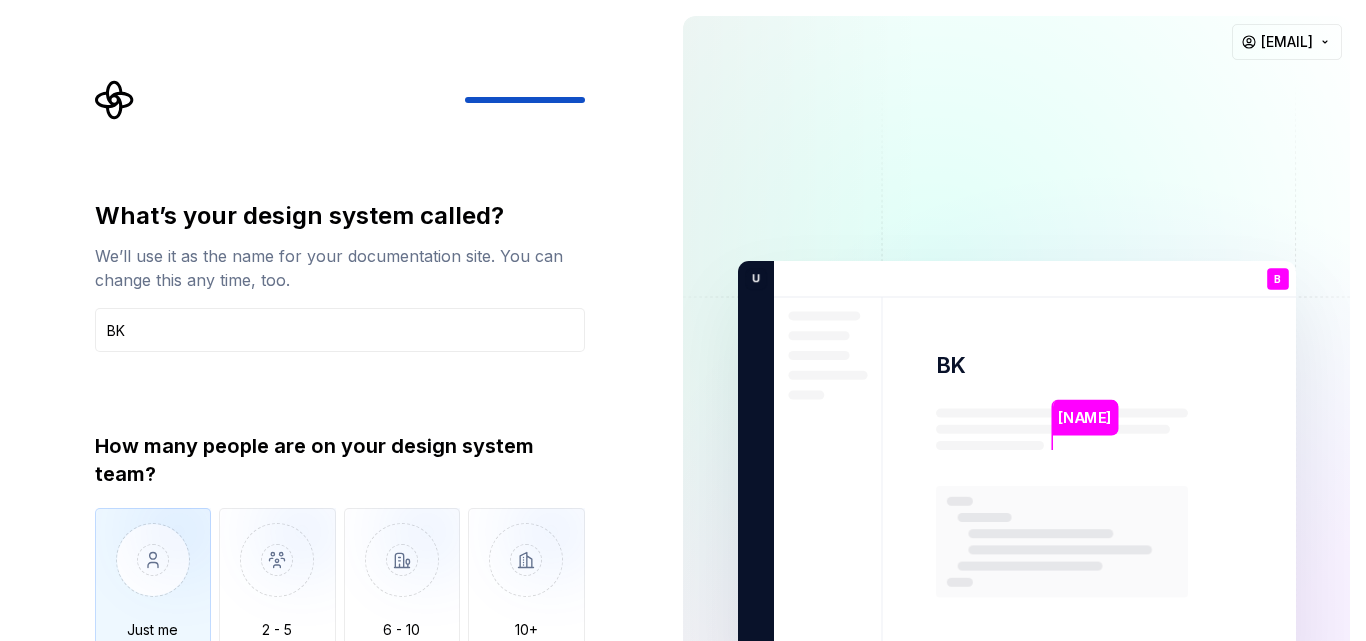 type on "BK" 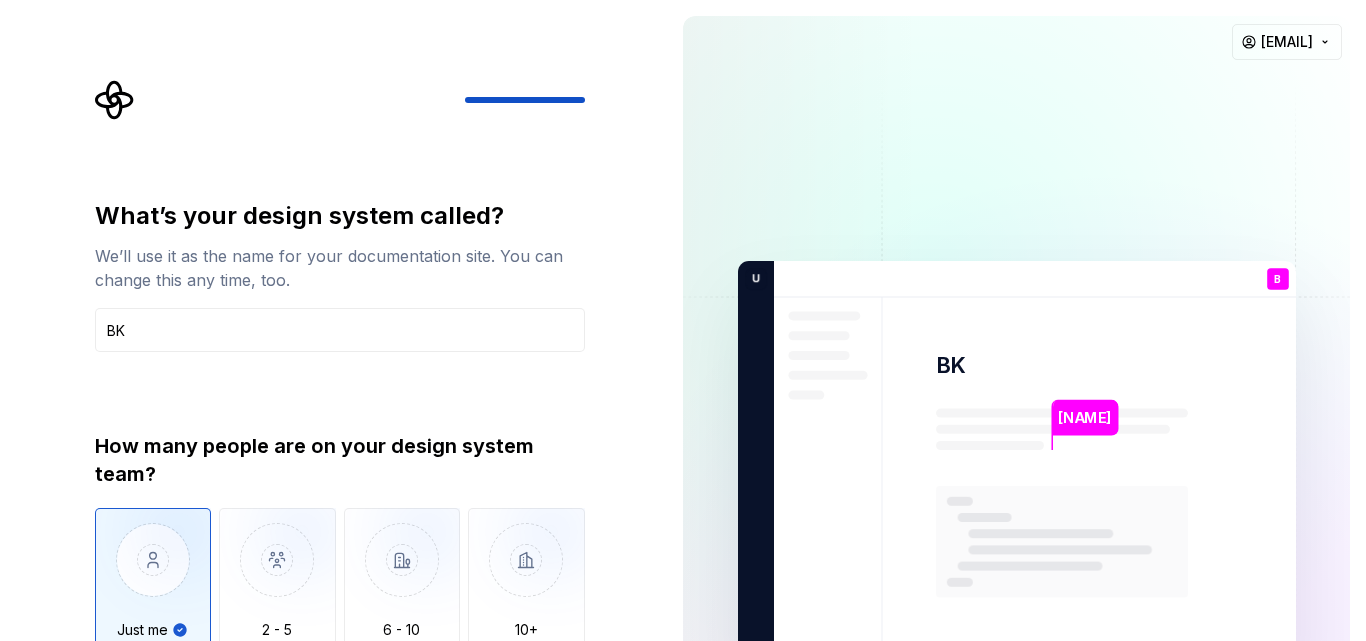 type on "Only one person" 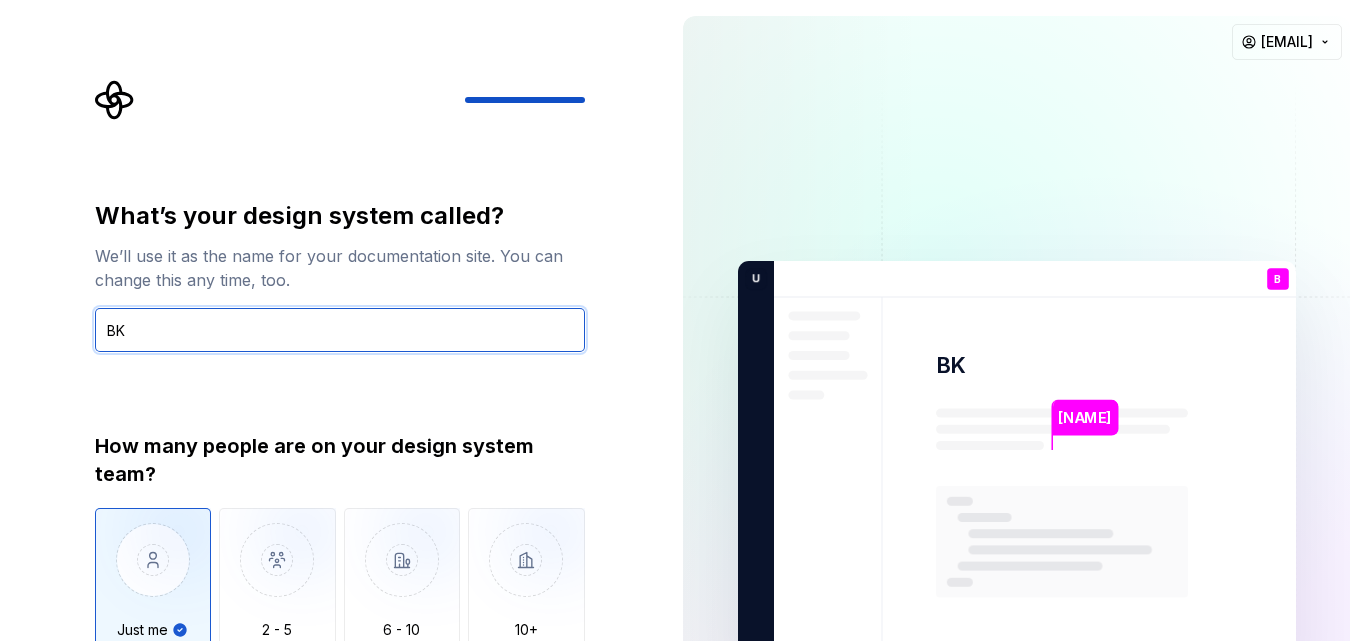 click on "BK" at bounding box center [340, 330] 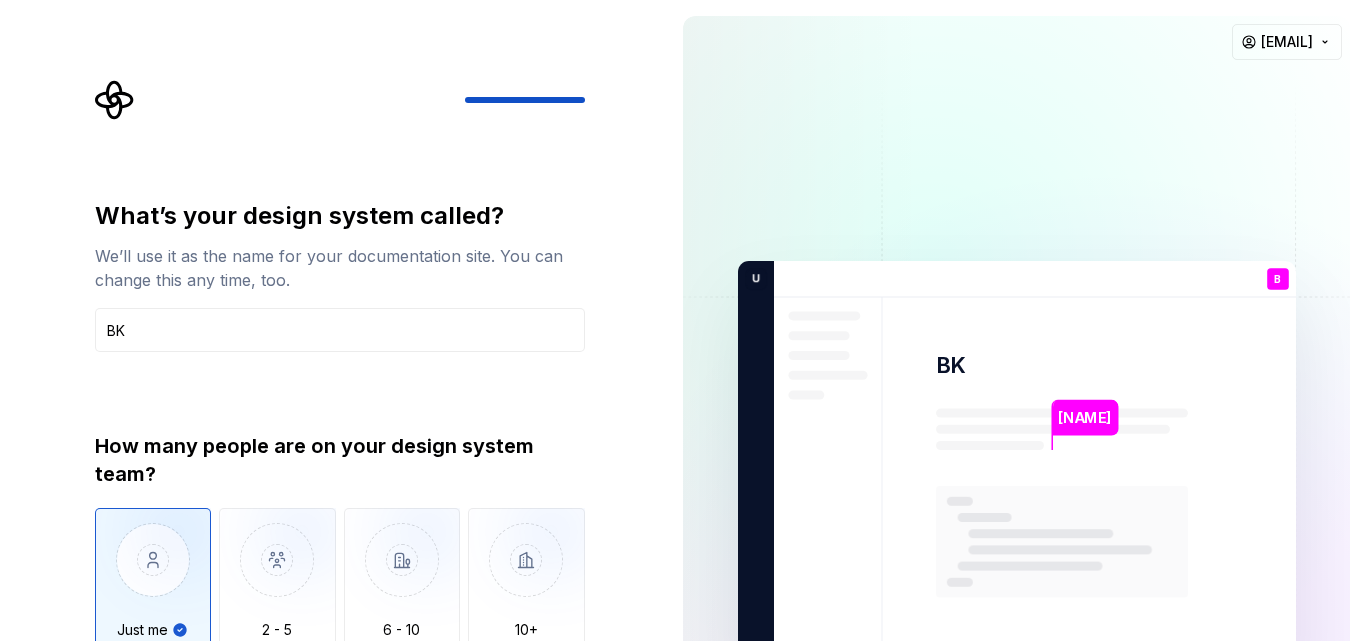 click at bounding box center (153, 575) 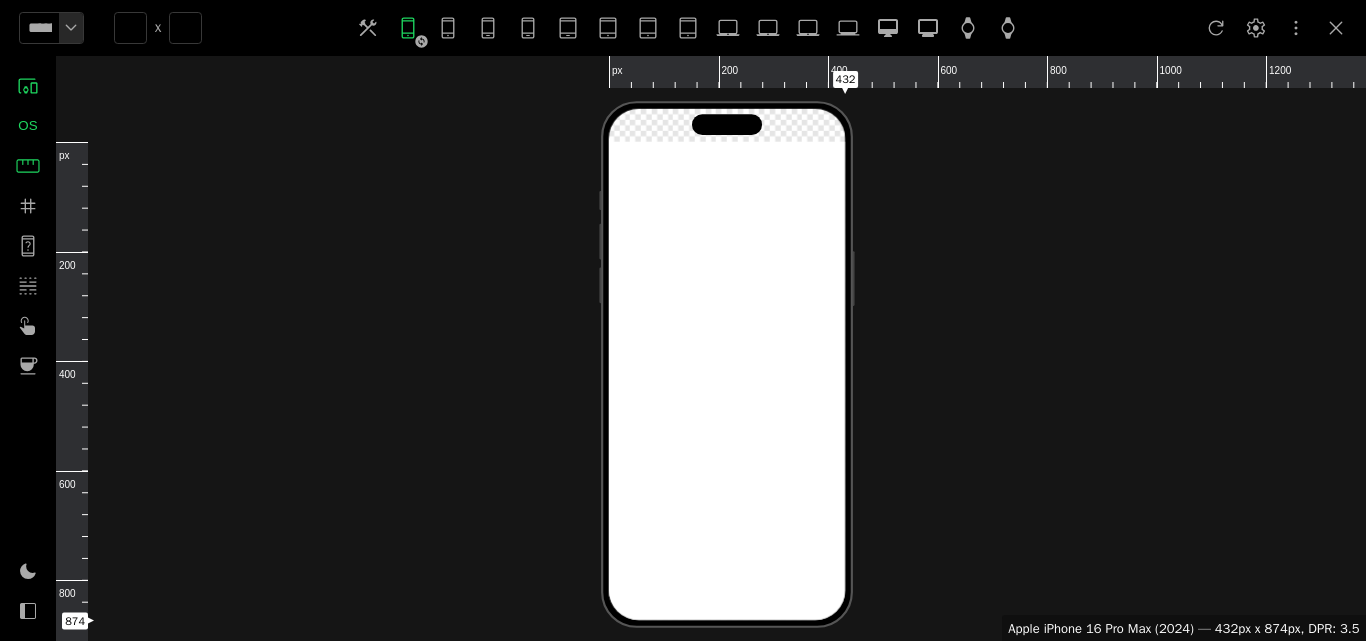 scroll, scrollTop: 0, scrollLeft: 0, axis: both 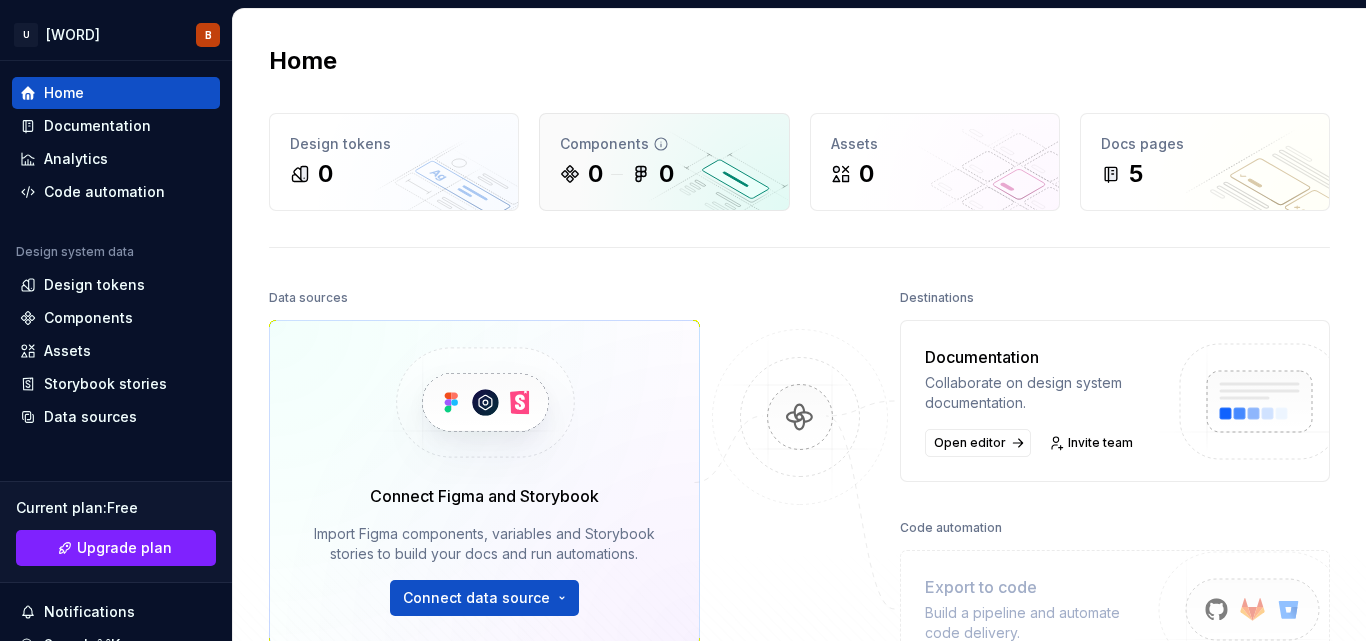 click at bounding box center [617, 174] 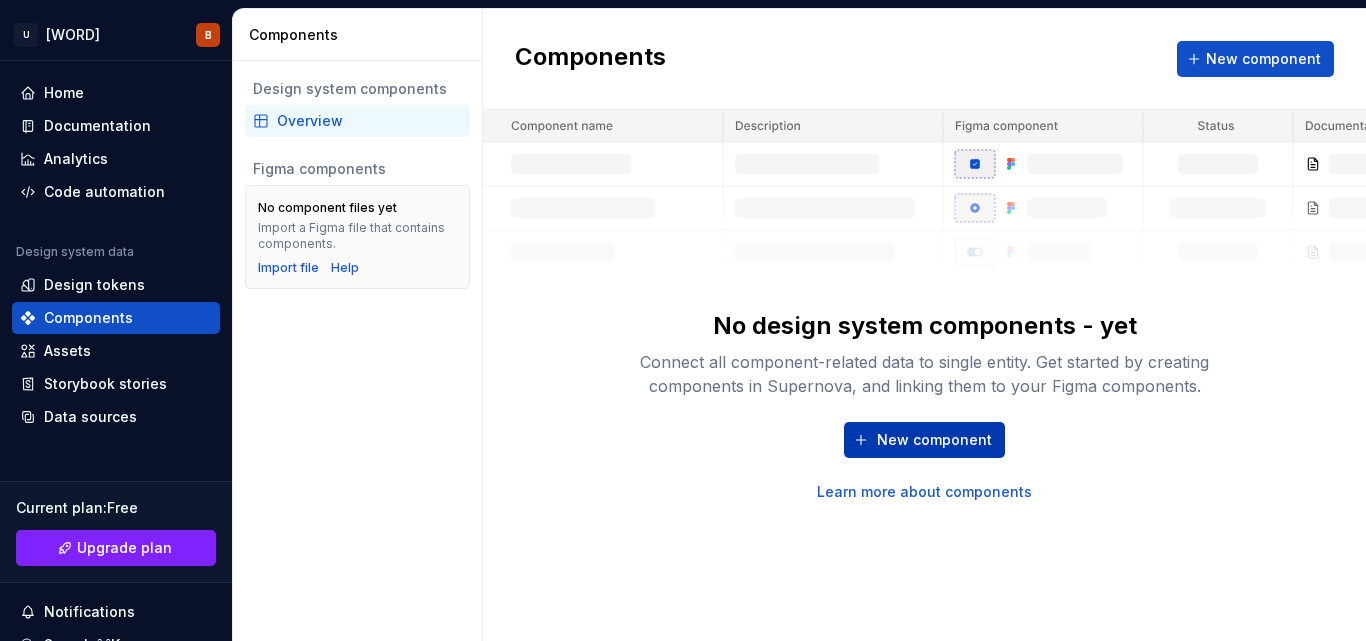 click on "New component" at bounding box center (934, 440) 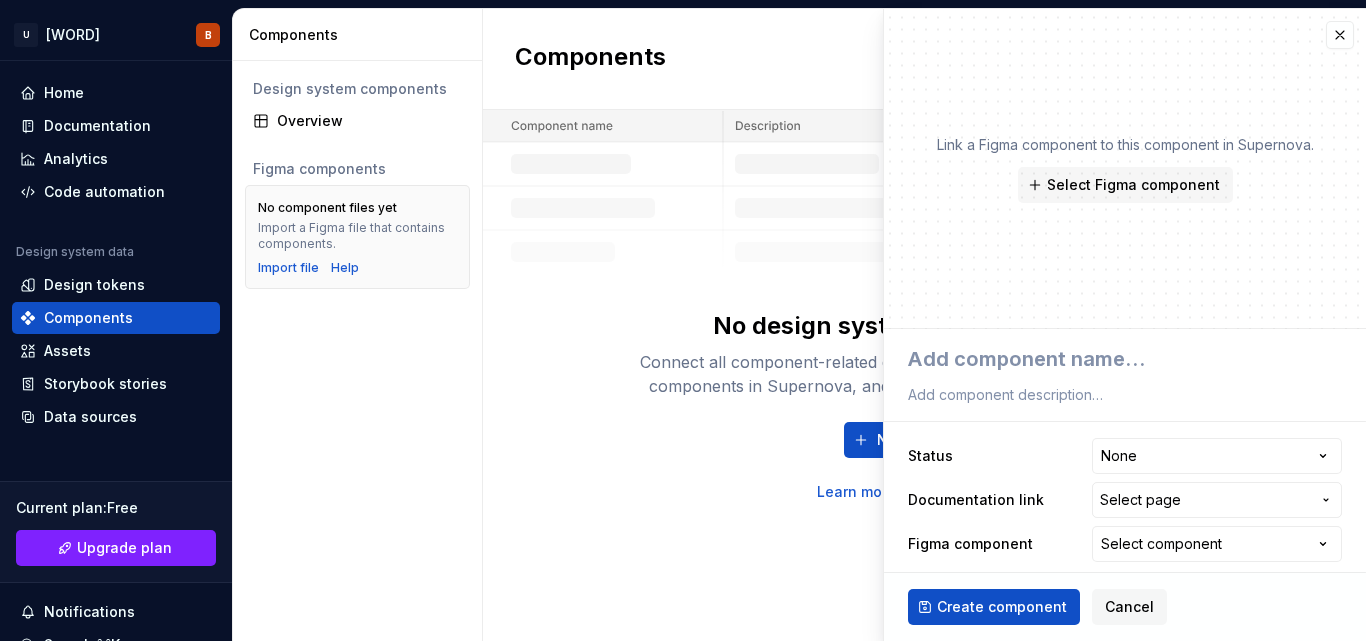 type on "*" 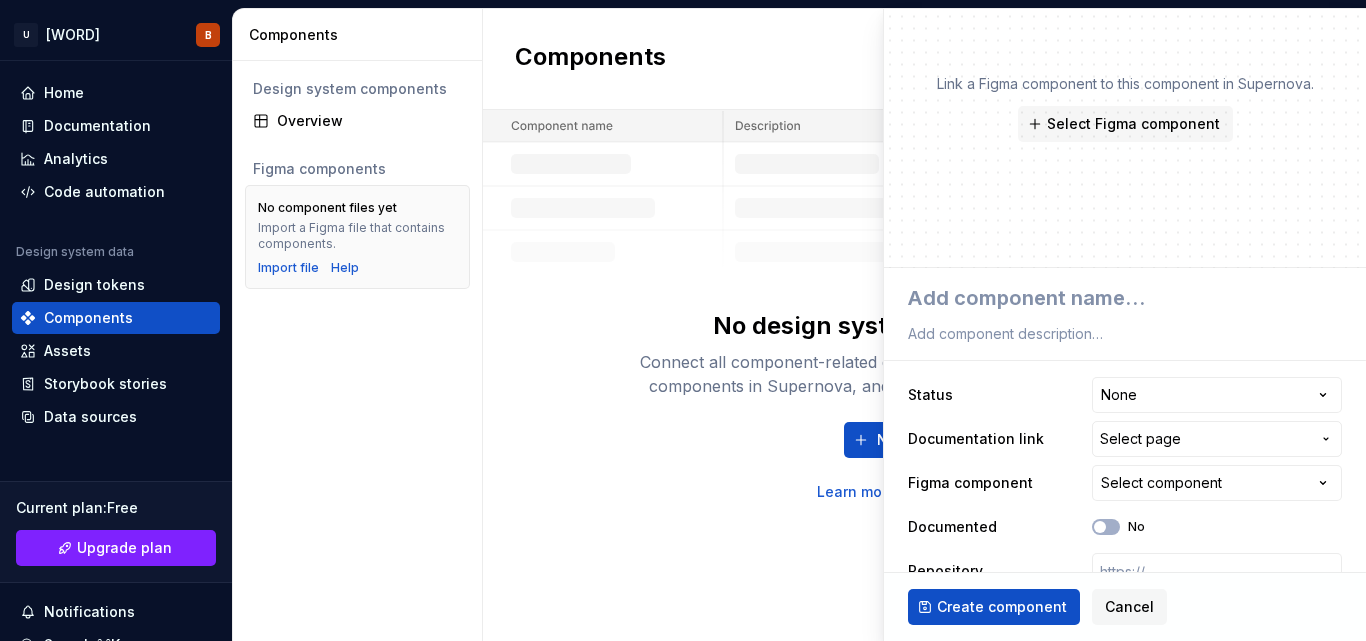 scroll, scrollTop: 94, scrollLeft: 0, axis: vertical 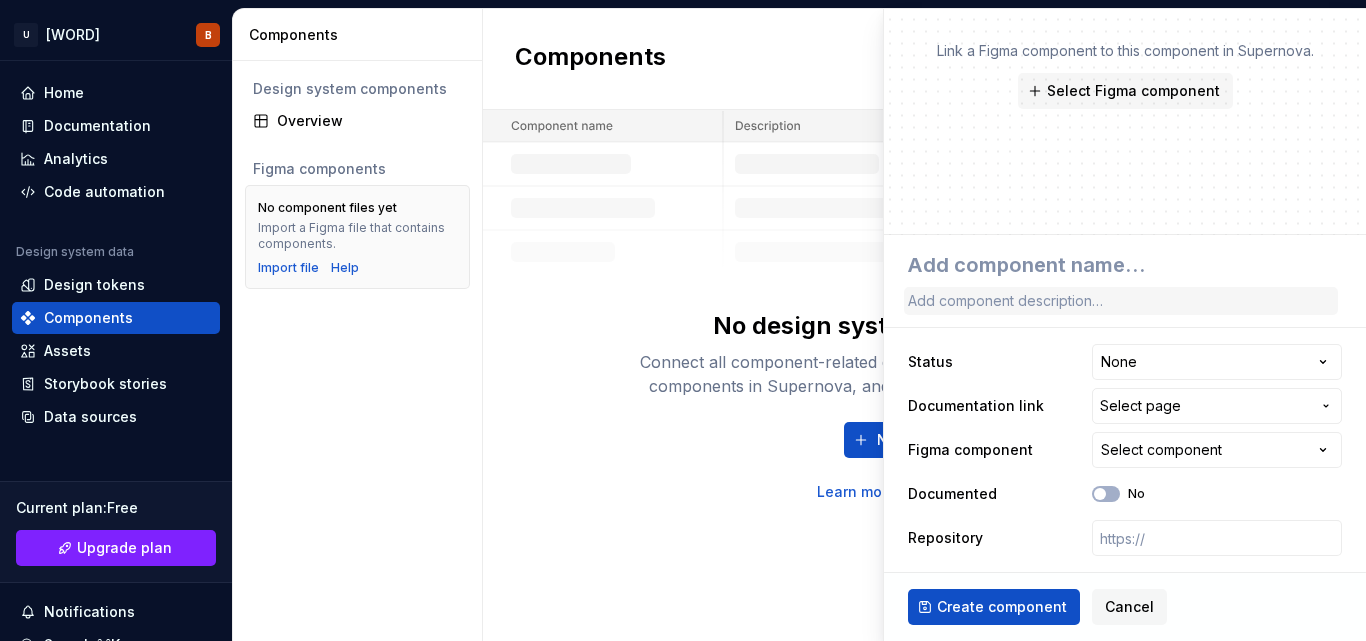 type on "B" 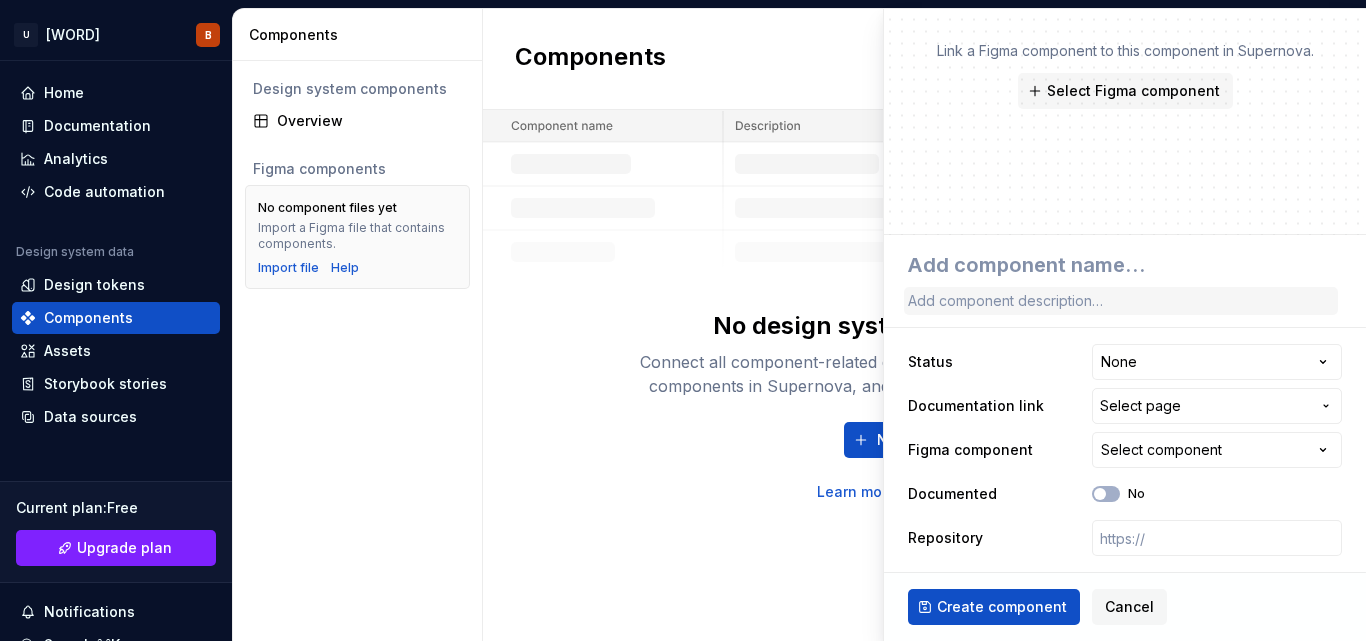 type on "*" 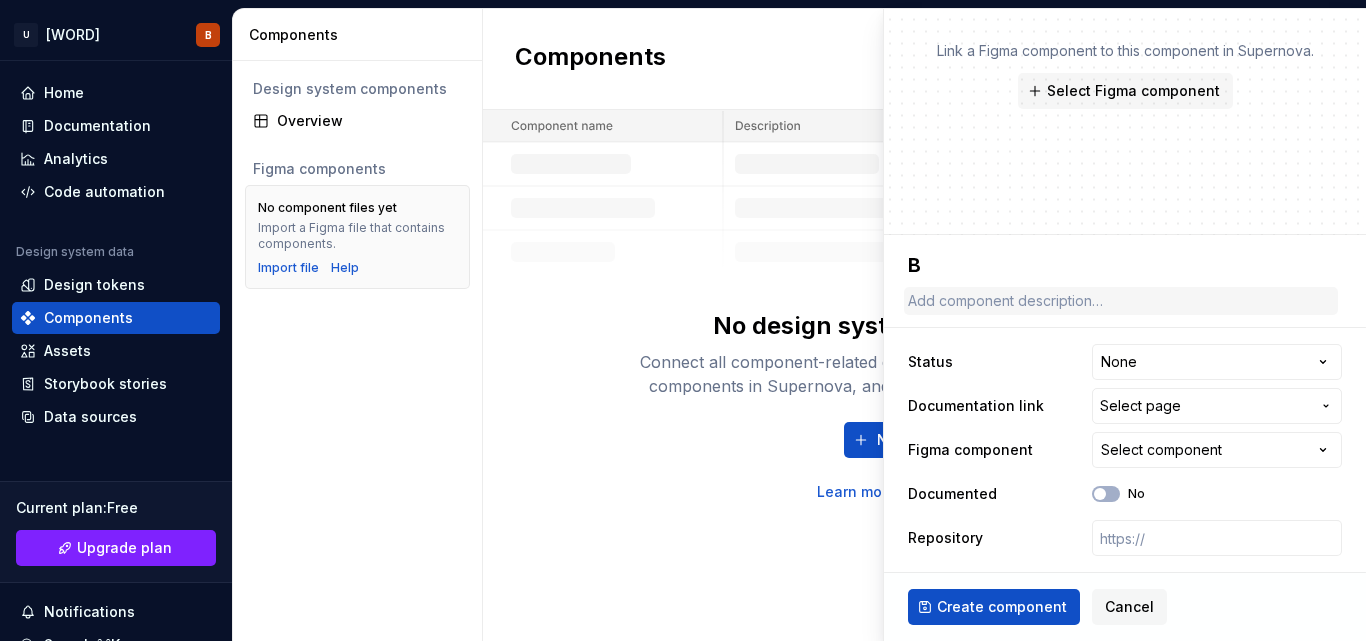 type on "Bo" 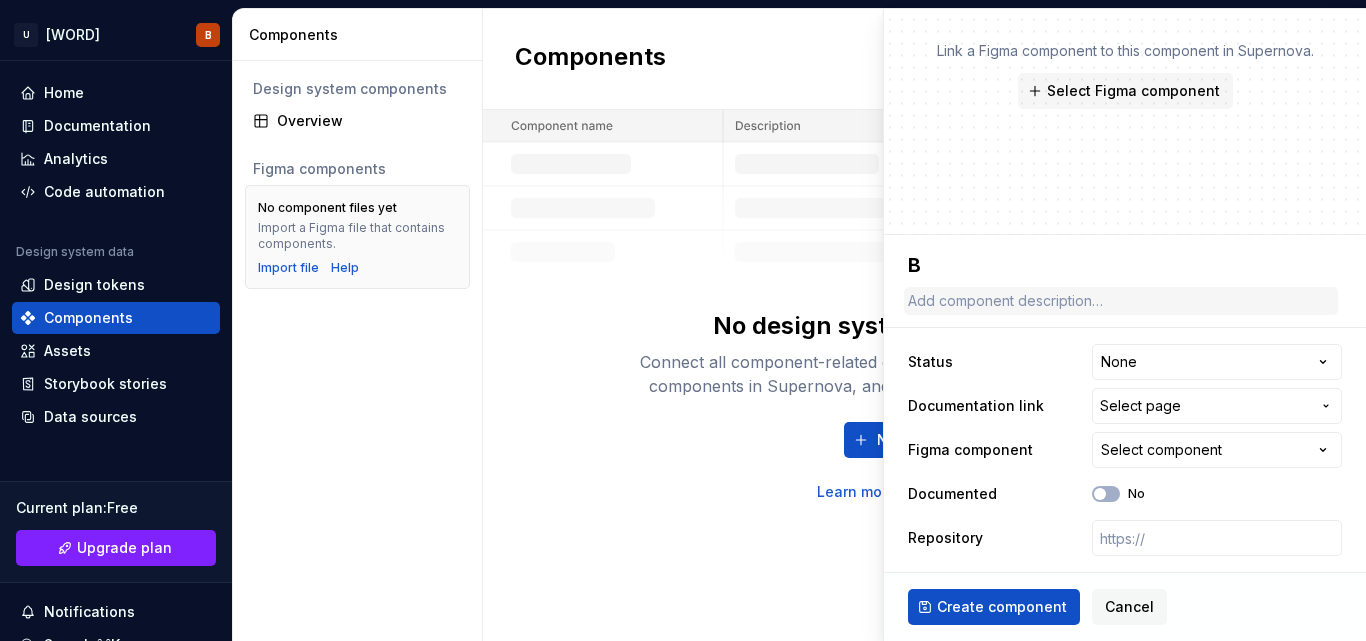 type on "*" 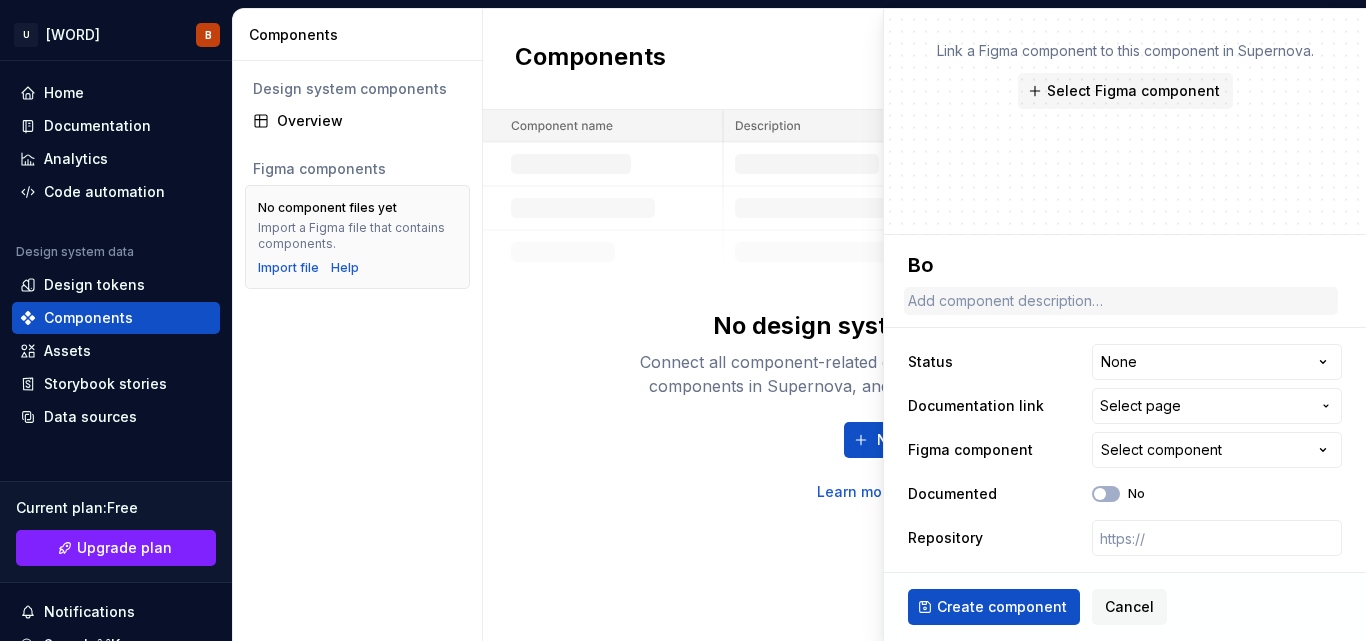 type on "[NAME]" 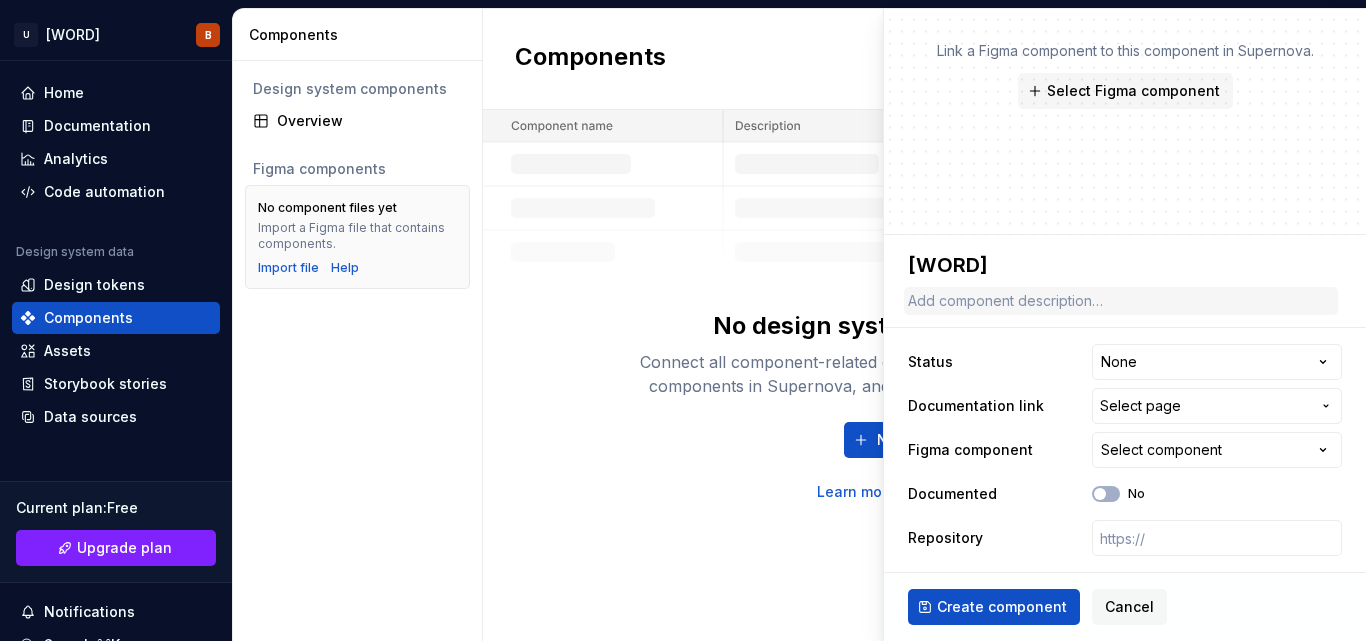 type on "[NAME]" 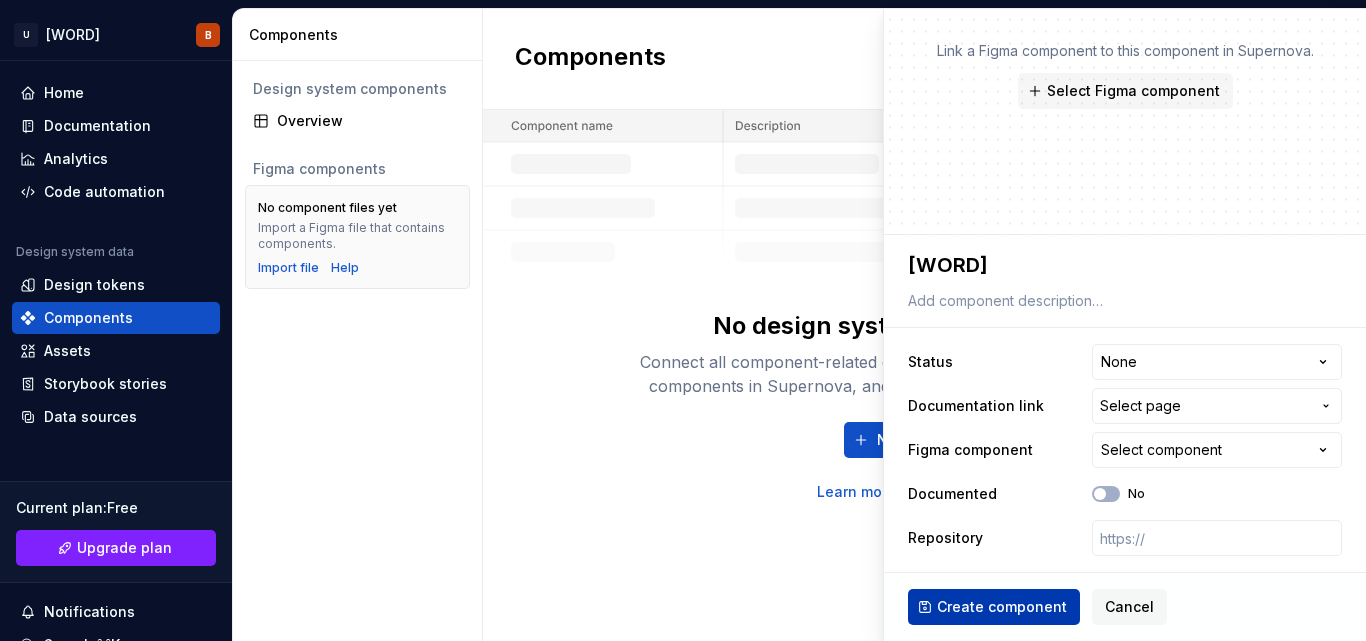 type on "[NAME]" 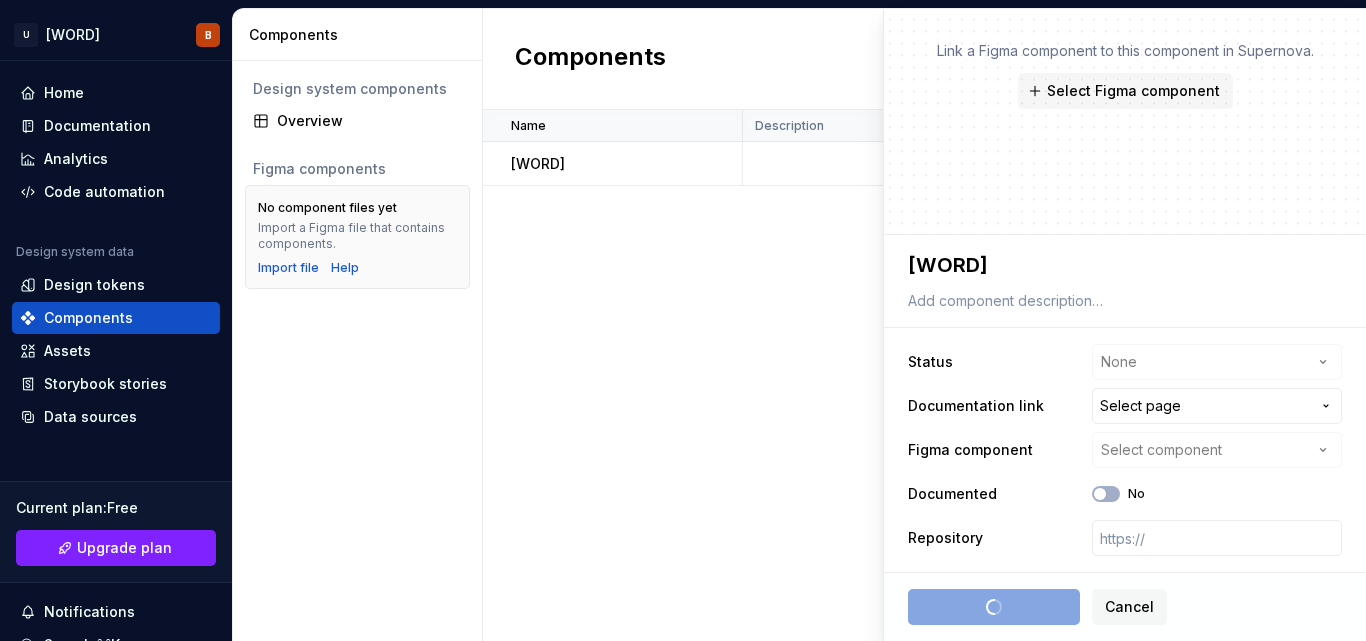 type 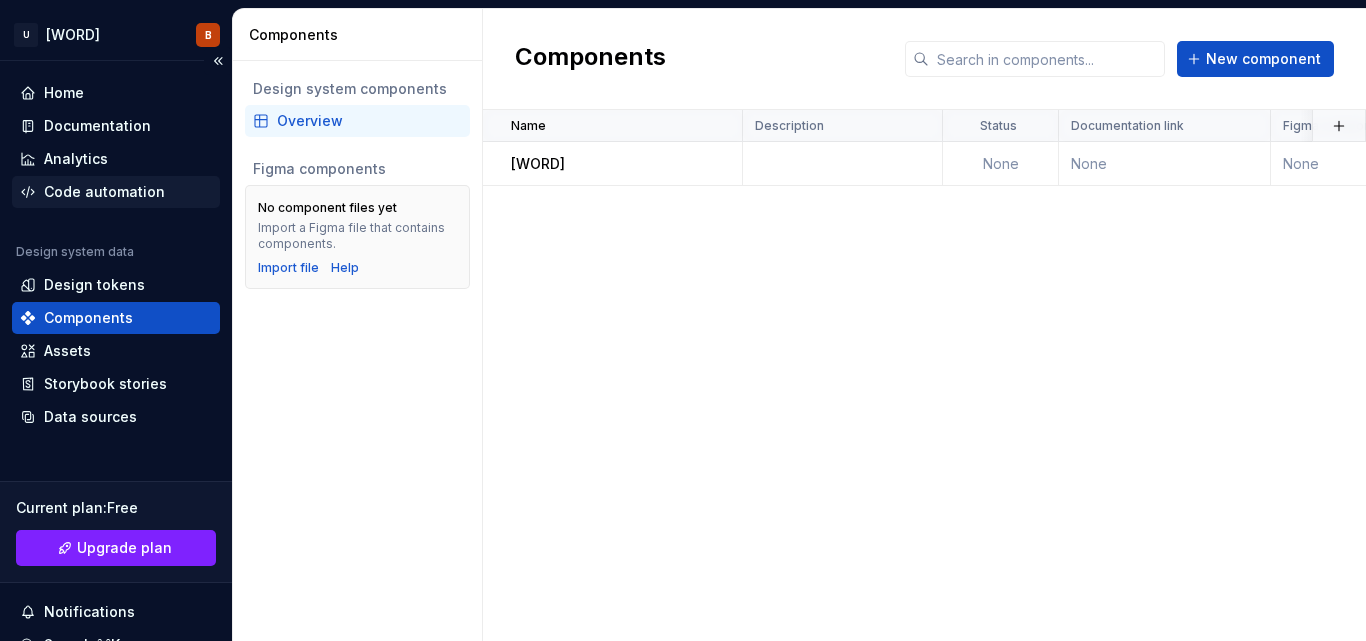 click on "Code automation" at bounding box center [104, 192] 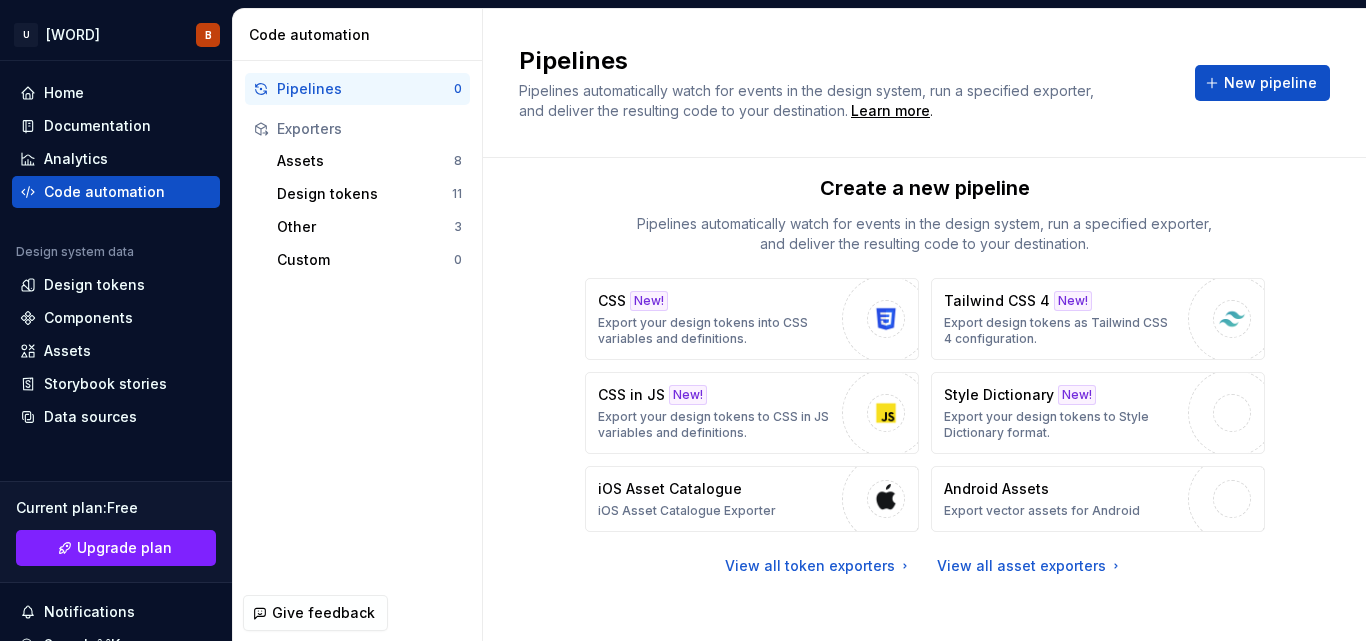 scroll, scrollTop: 31, scrollLeft: 0, axis: vertical 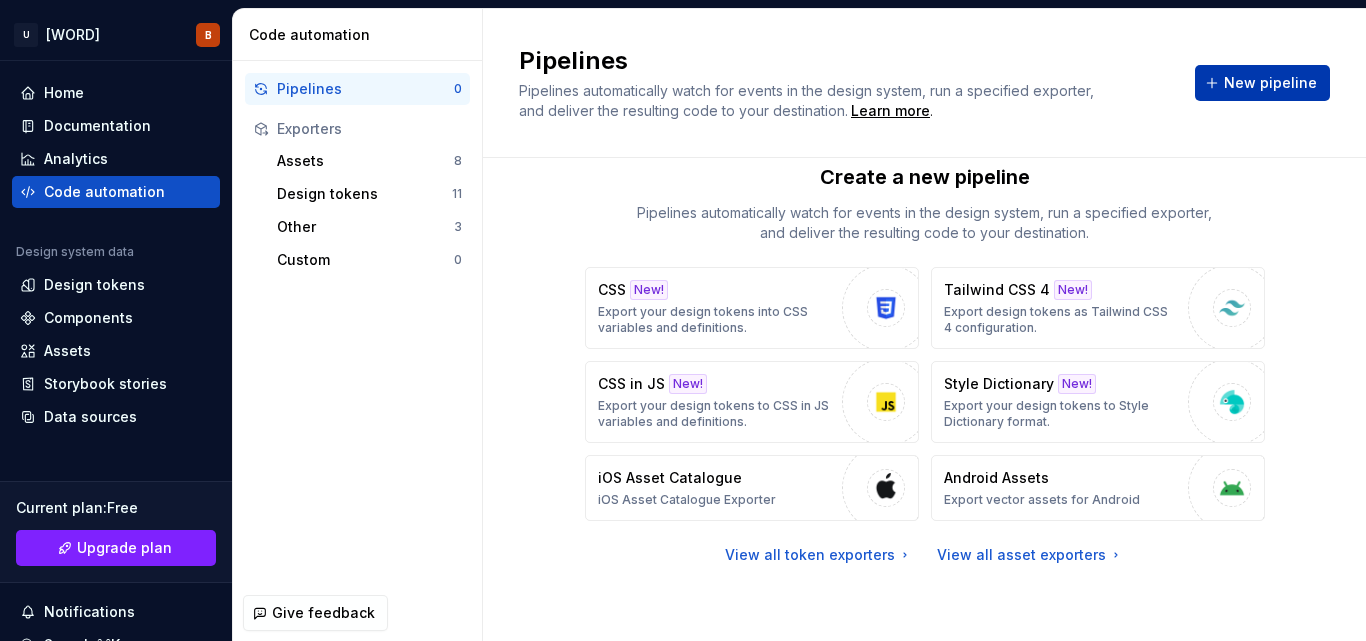click on "New pipeline" at bounding box center [1270, 83] 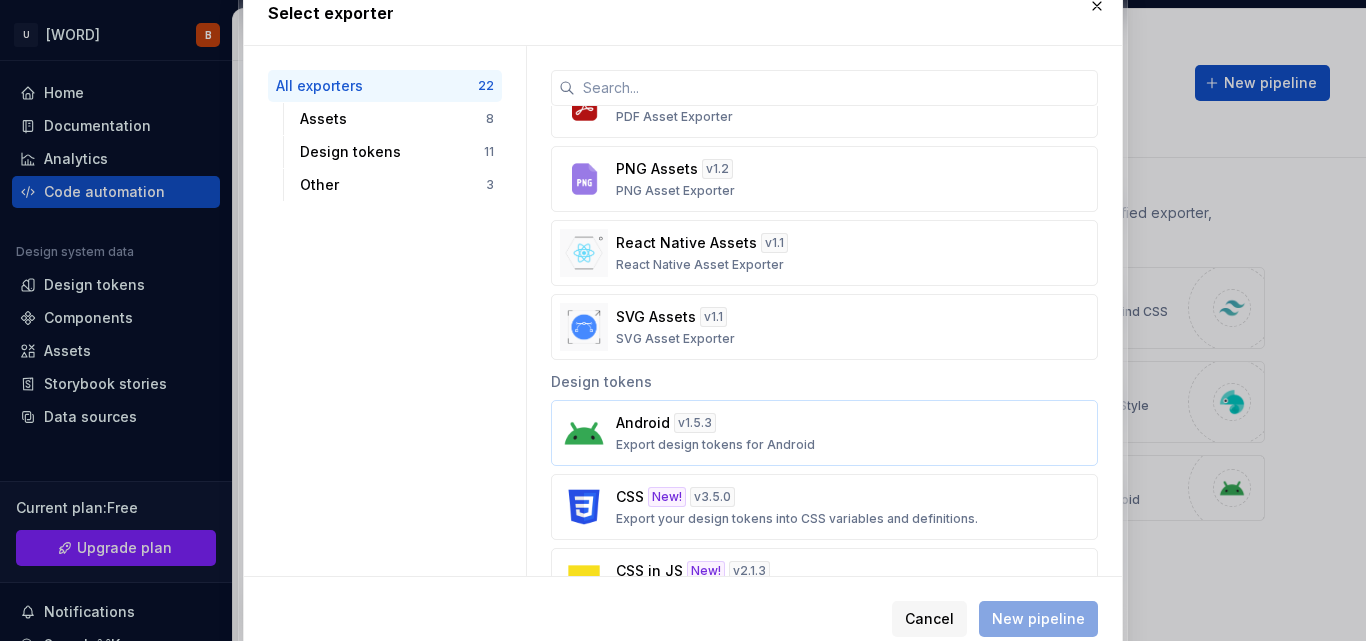 scroll, scrollTop: 400, scrollLeft: 0, axis: vertical 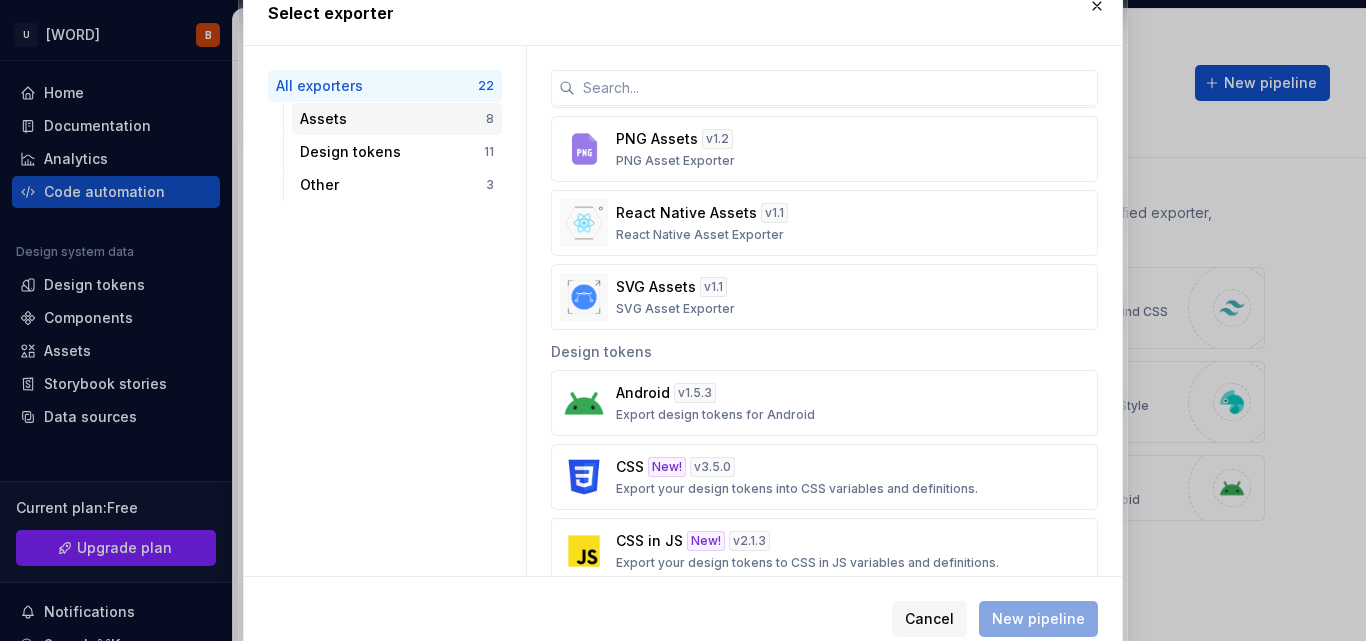 click on "Assets" at bounding box center [393, 119] 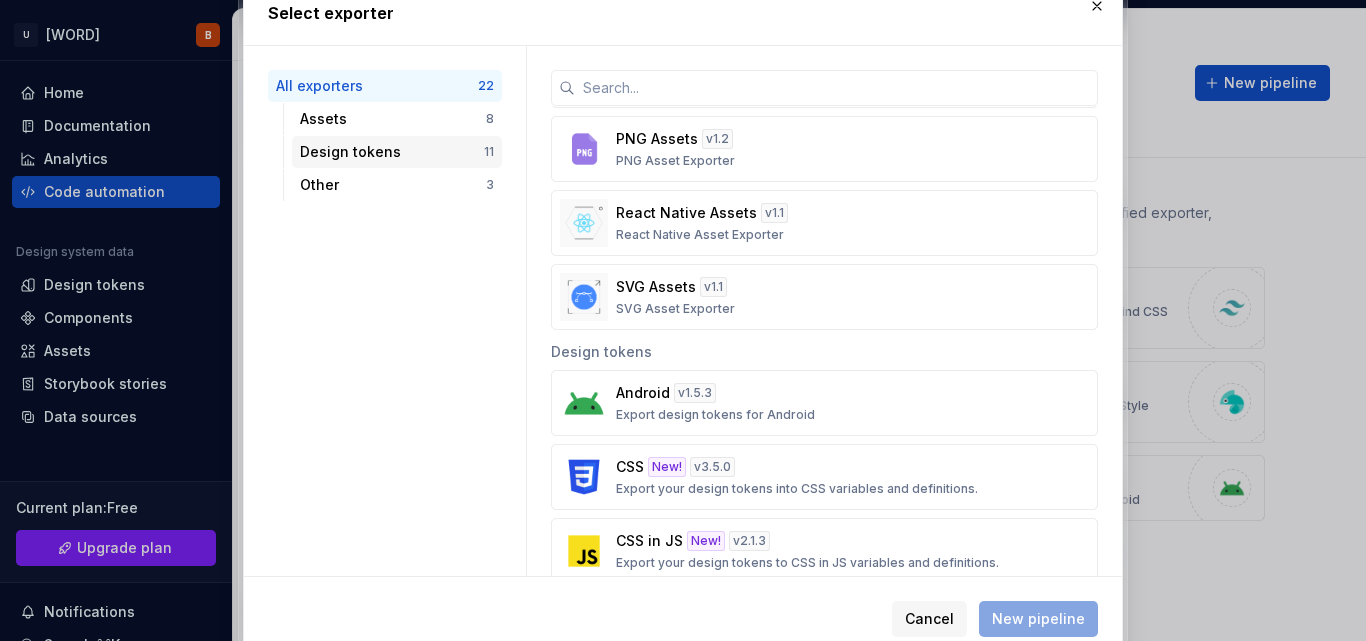 scroll, scrollTop: 0, scrollLeft: 0, axis: both 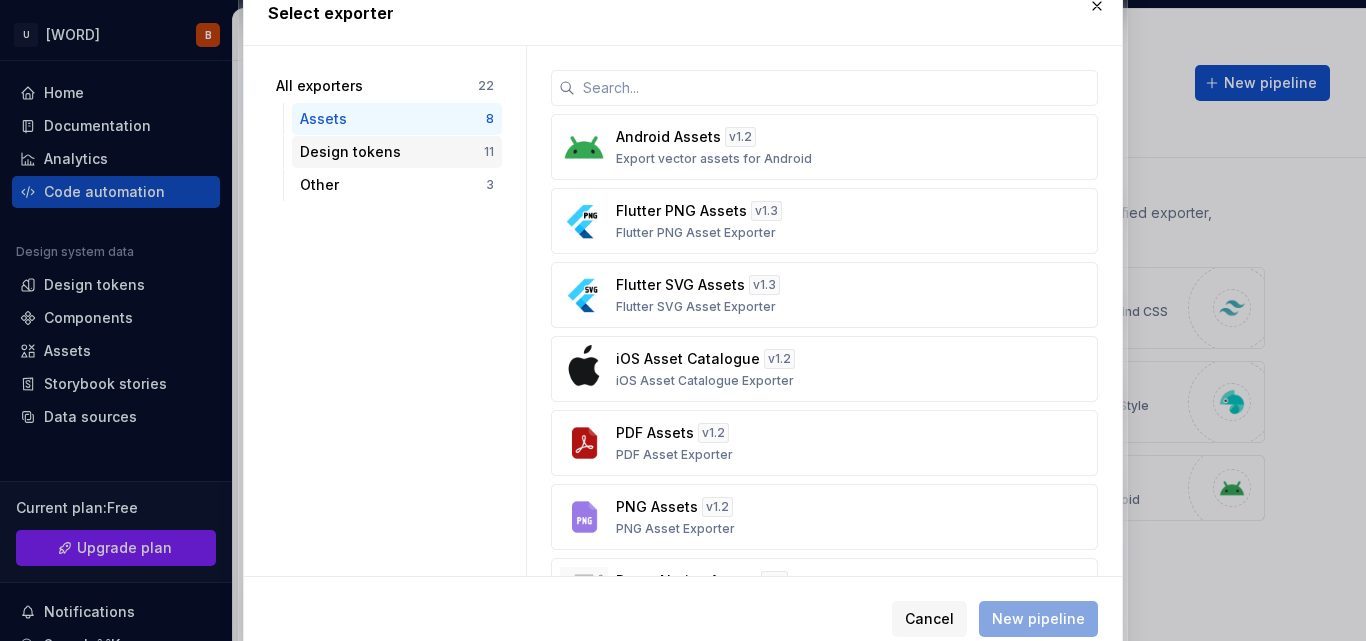 click on "Design tokens" at bounding box center [392, 152] 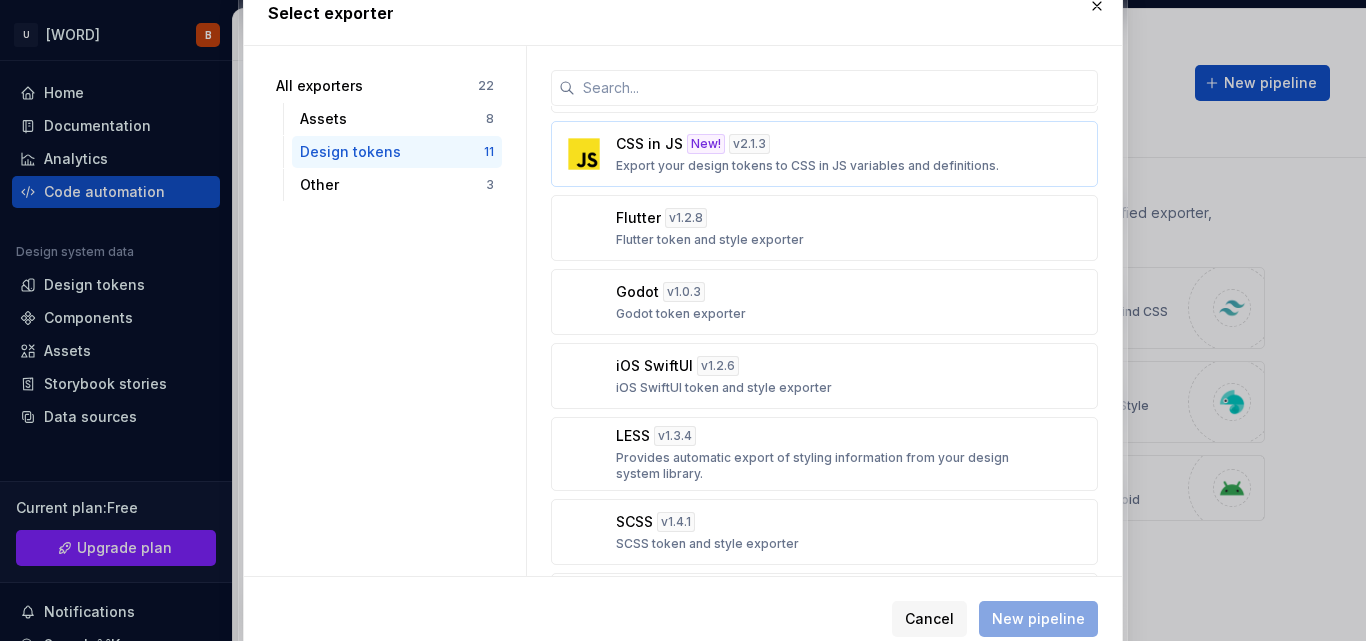scroll, scrollTop: 376, scrollLeft: 0, axis: vertical 